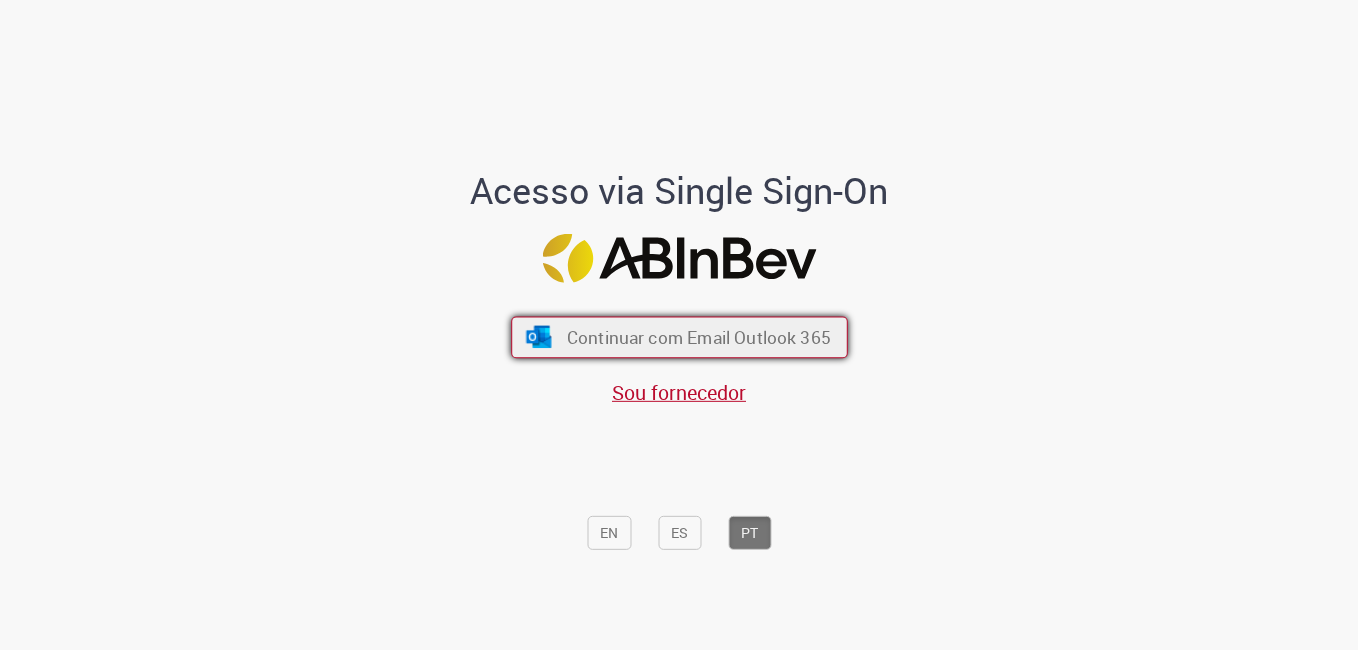 scroll, scrollTop: 0, scrollLeft: 0, axis: both 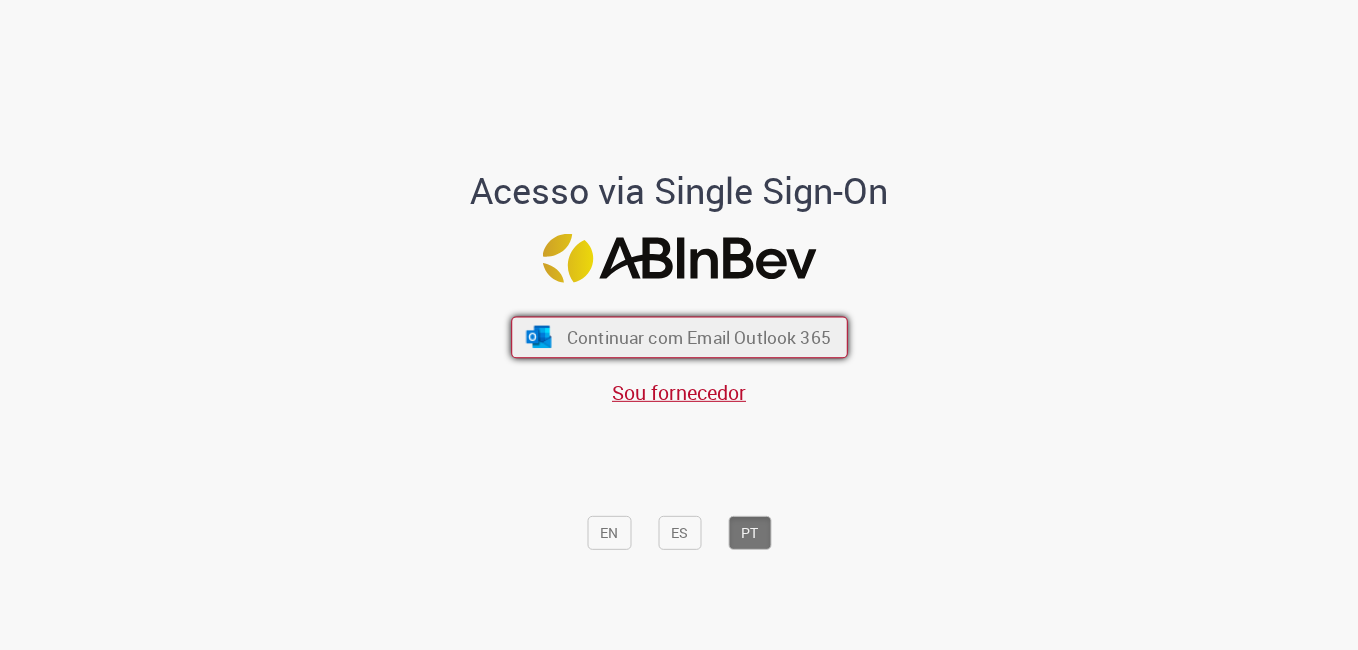 click on "Continuar com Email Outlook 365" at bounding box center (698, 337) 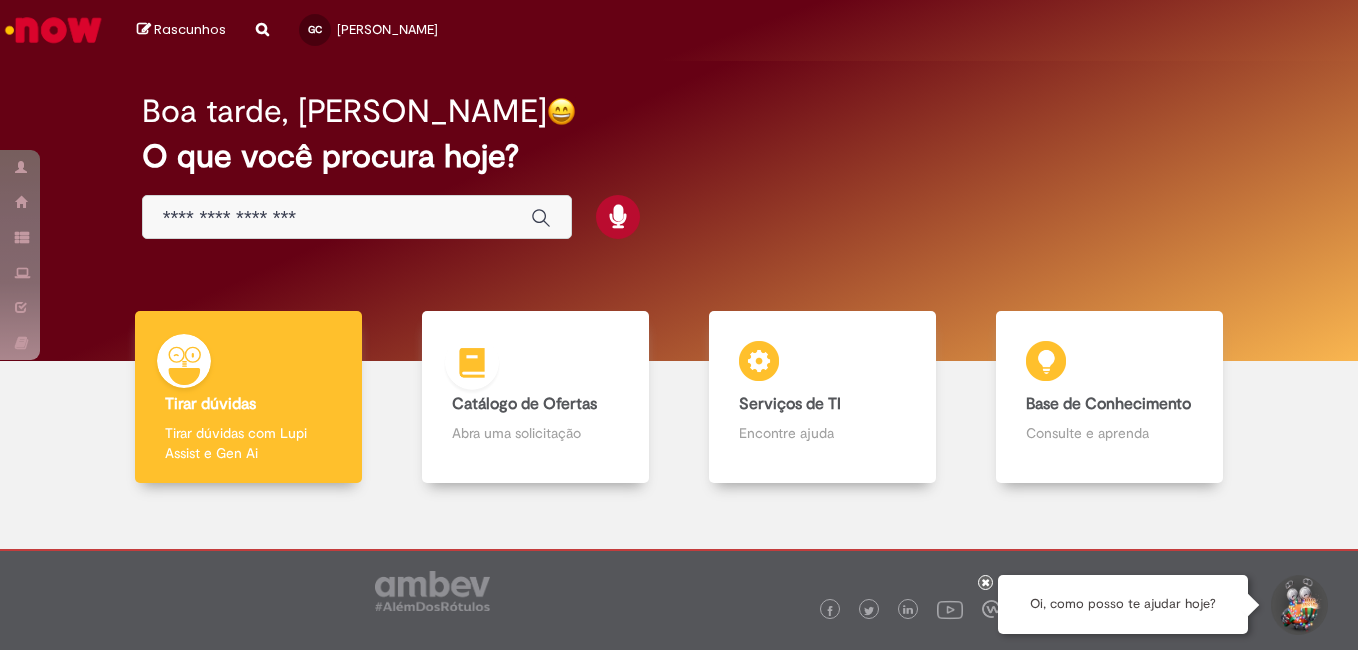 scroll, scrollTop: 0, scrollLeft: 0, axis: both 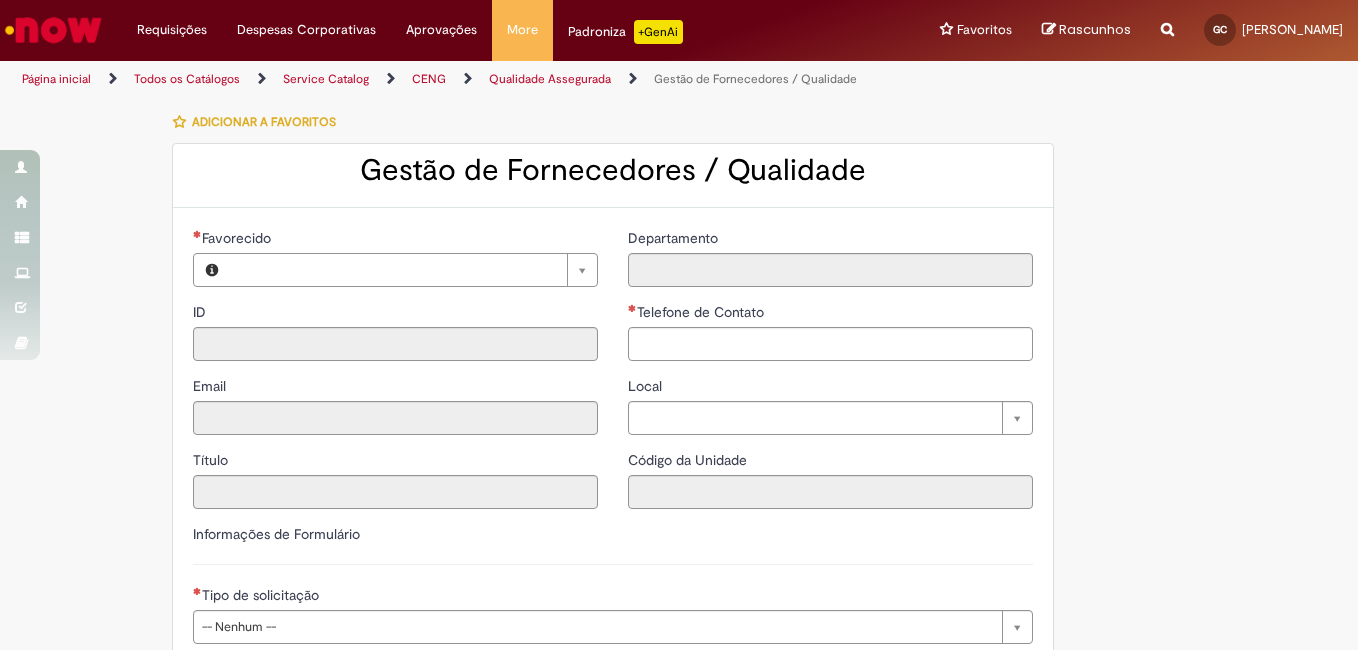 type on "**********" 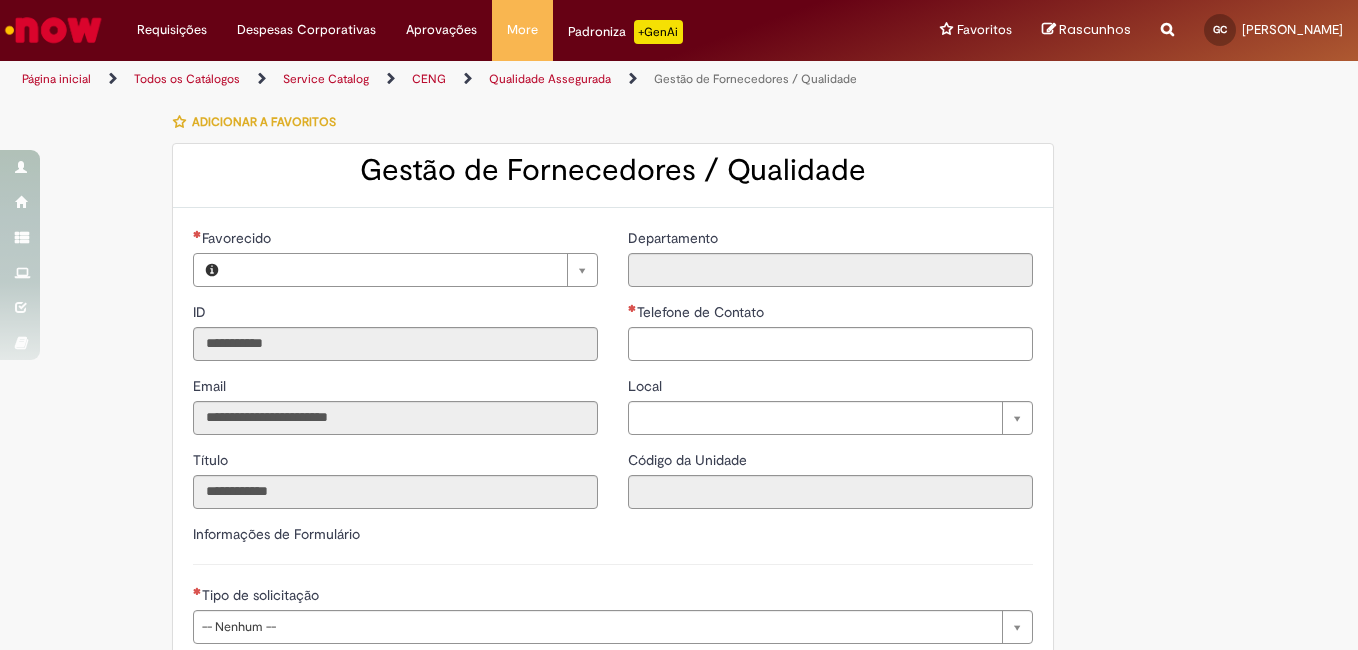 type on "**********" 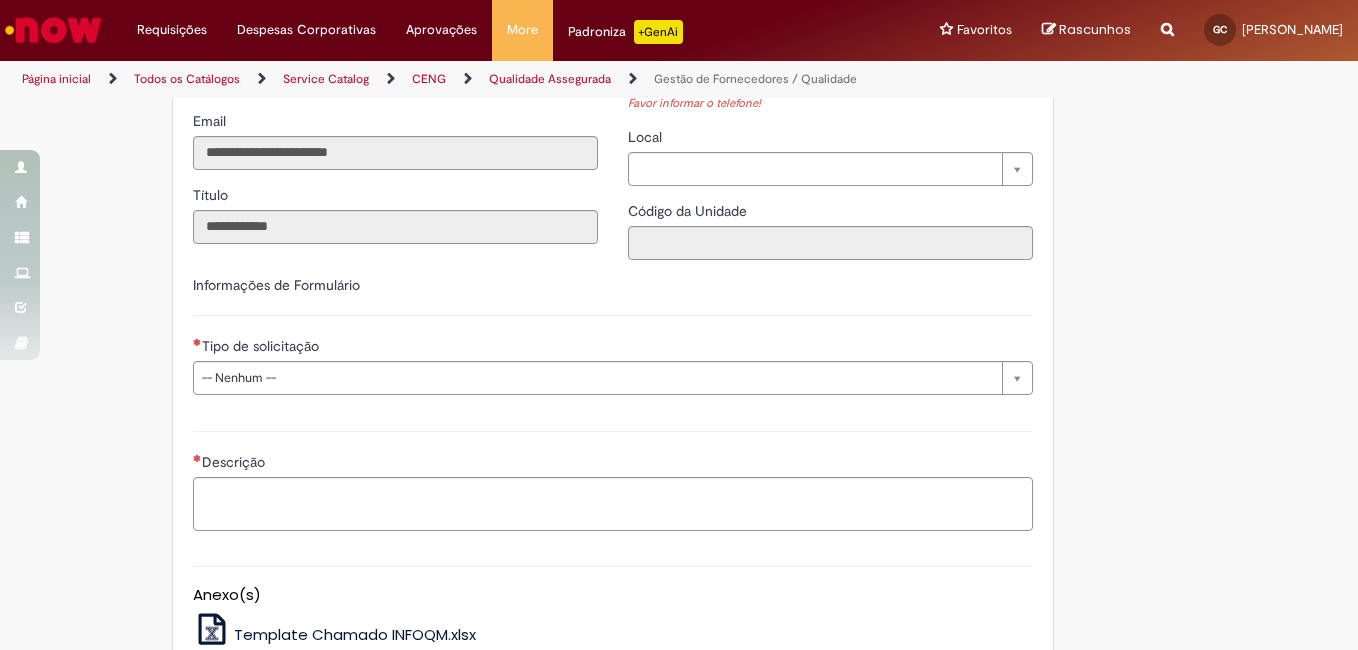 scroll, scrollTop: 283, scrollLeft: 0, axis: vertical 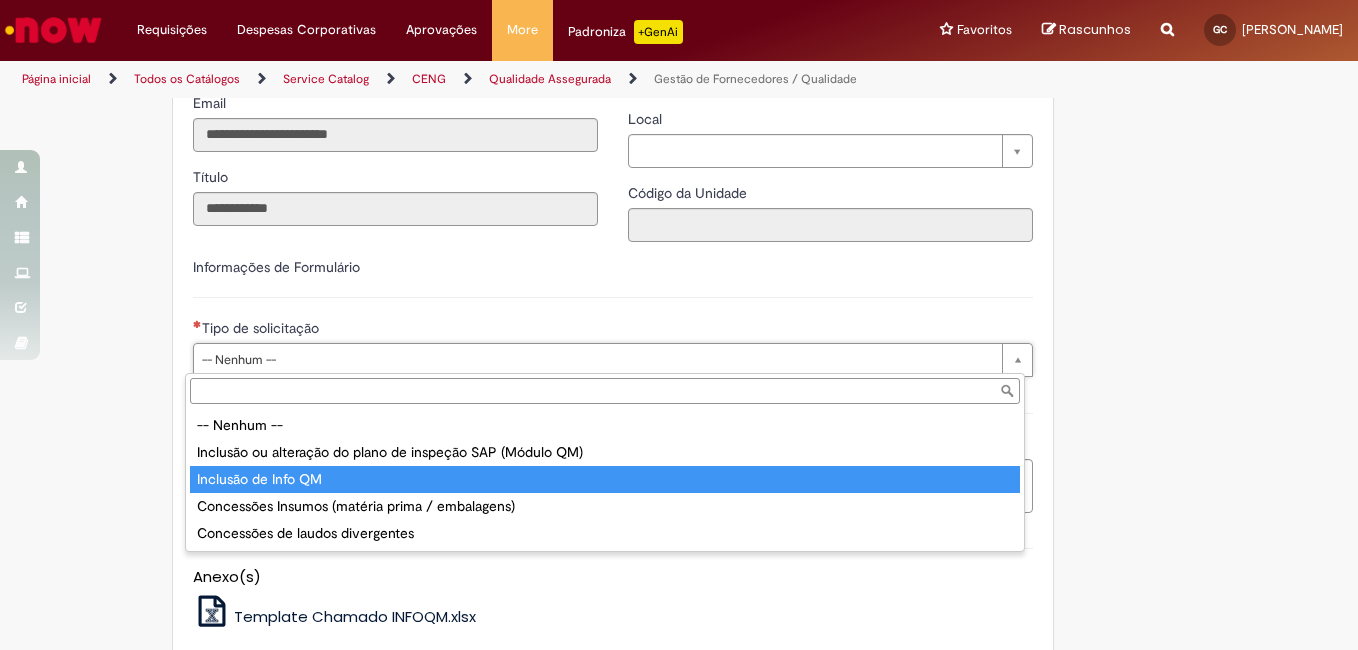 type on "**********" 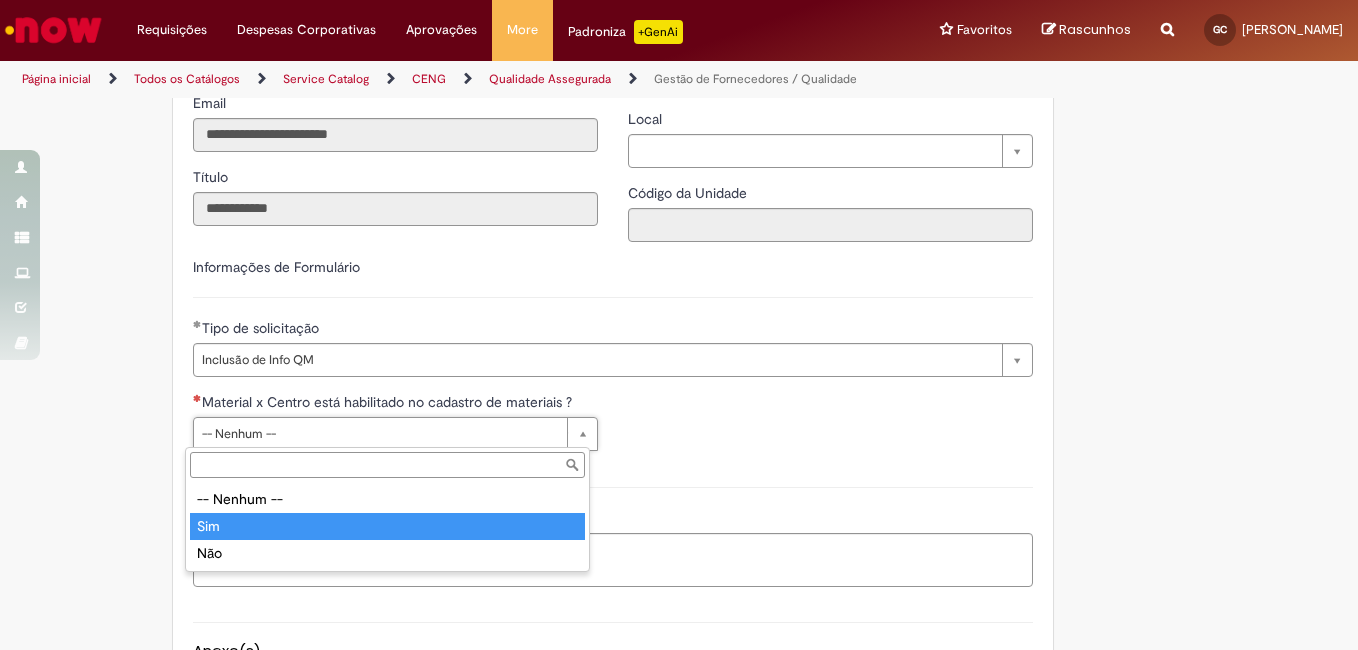 type on "***" 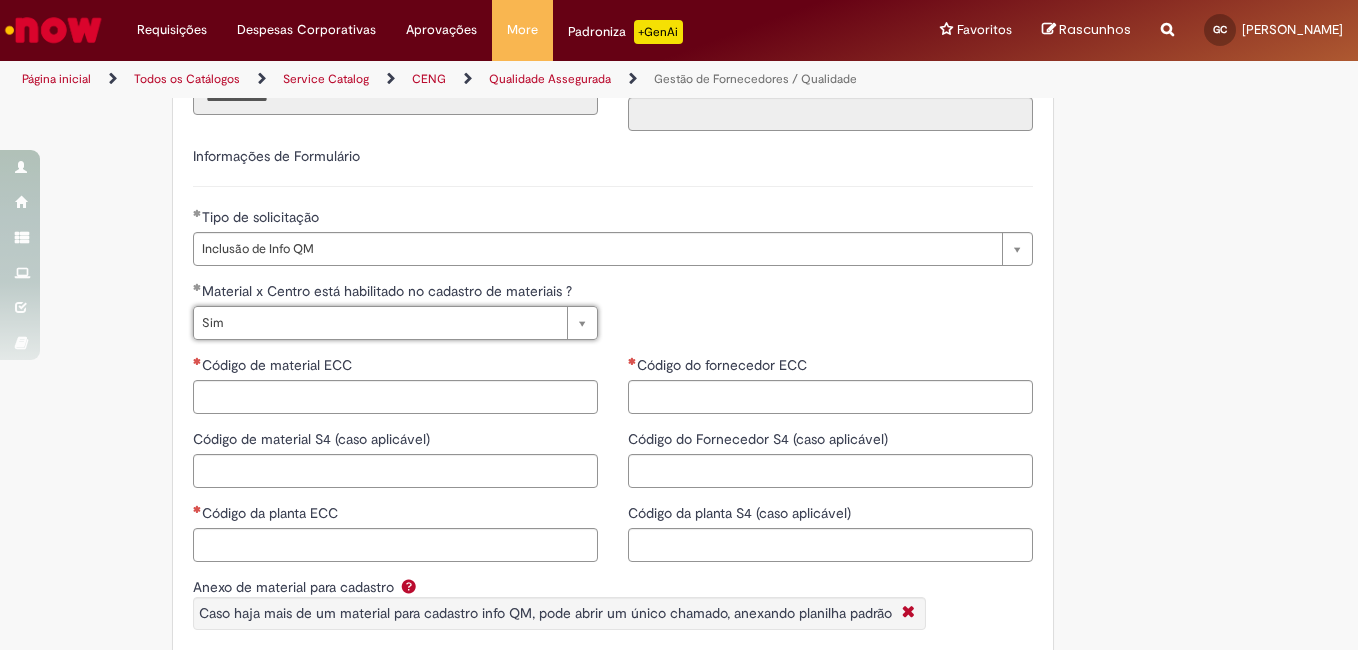 scroll, scrollTop: 402, scrollLeft: 0, axis: vertical 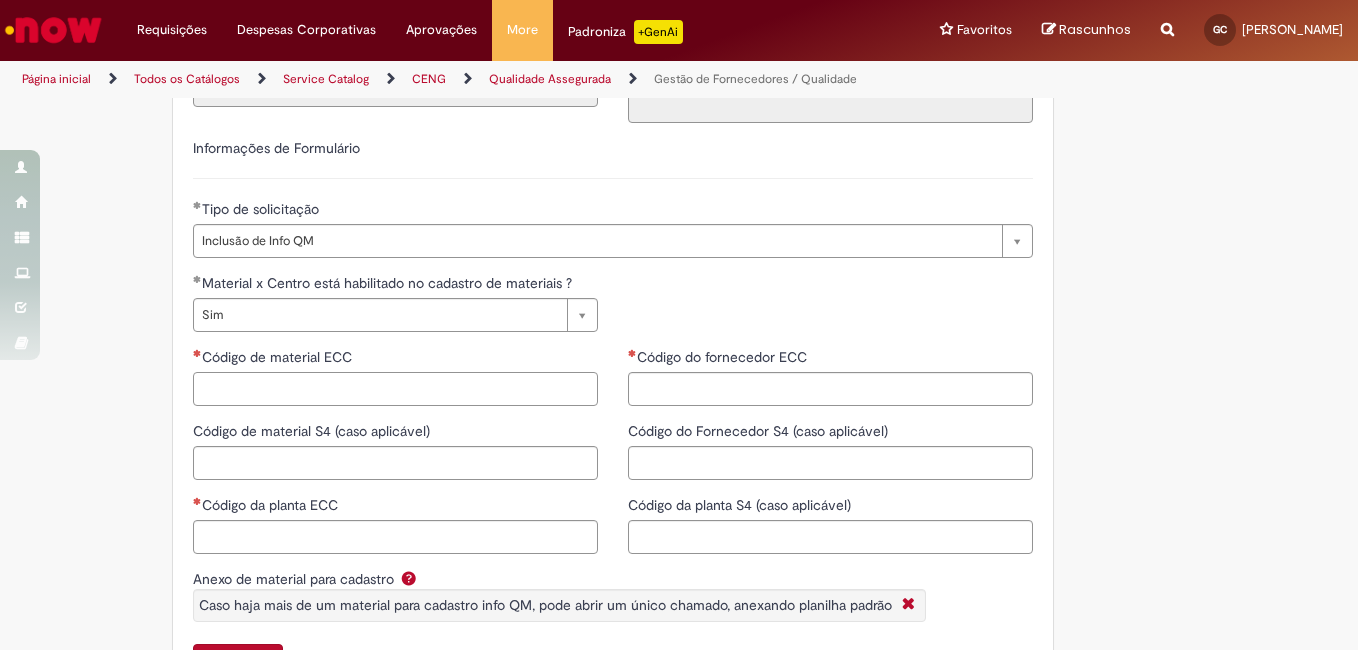 click on "Código de material ECC" at bounding box center (395, 389) 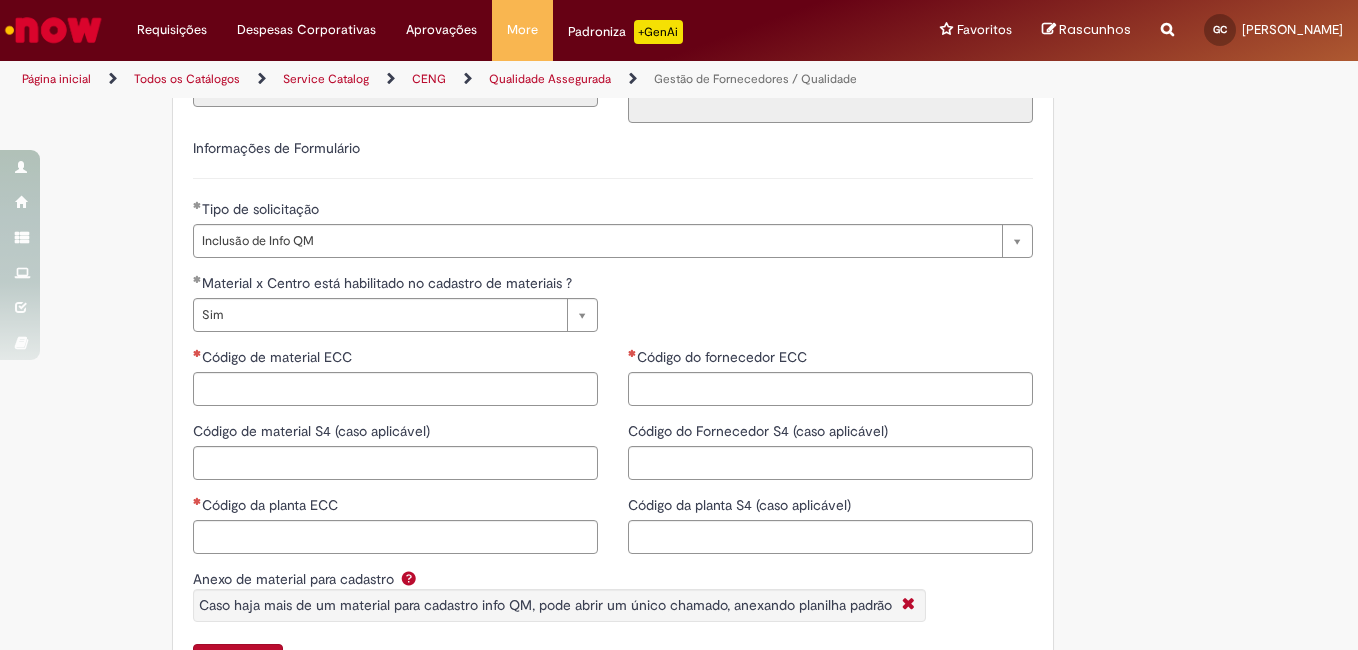 click on "**********" at bounding box center [679, 424] 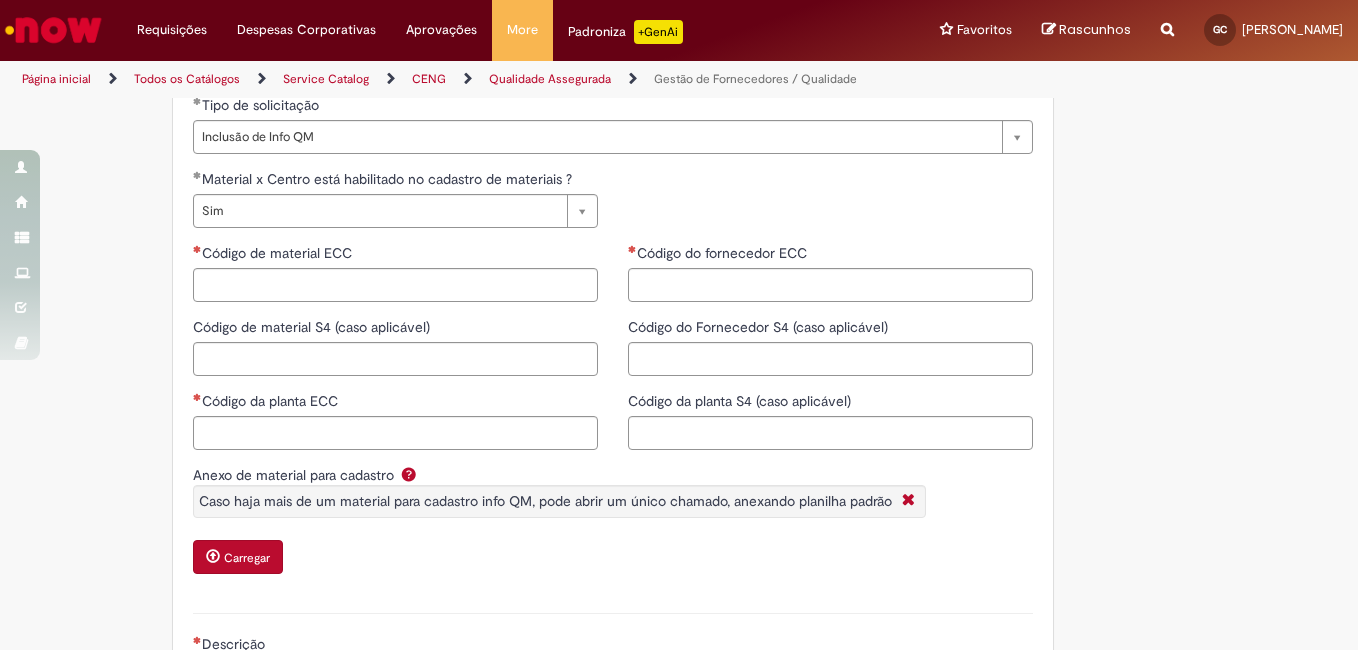 scroll, scrollTop: 452, scrollLeft: 0, axis: vertical 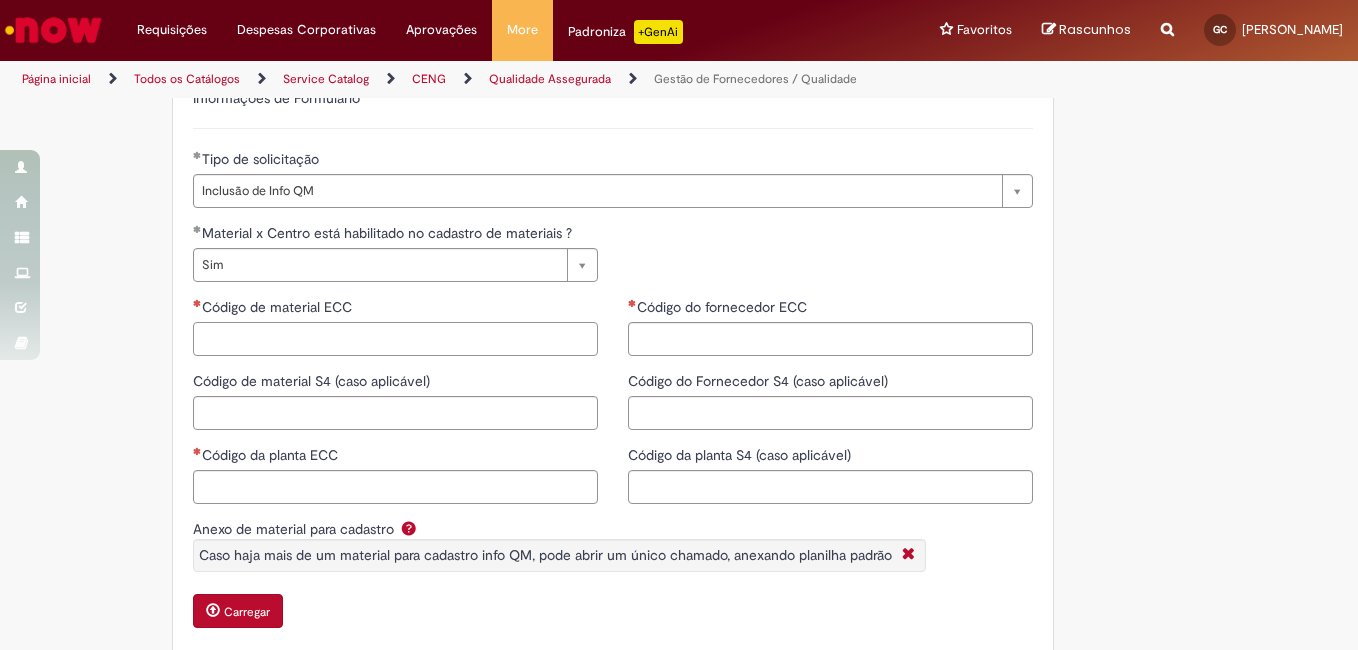 paste on "********" 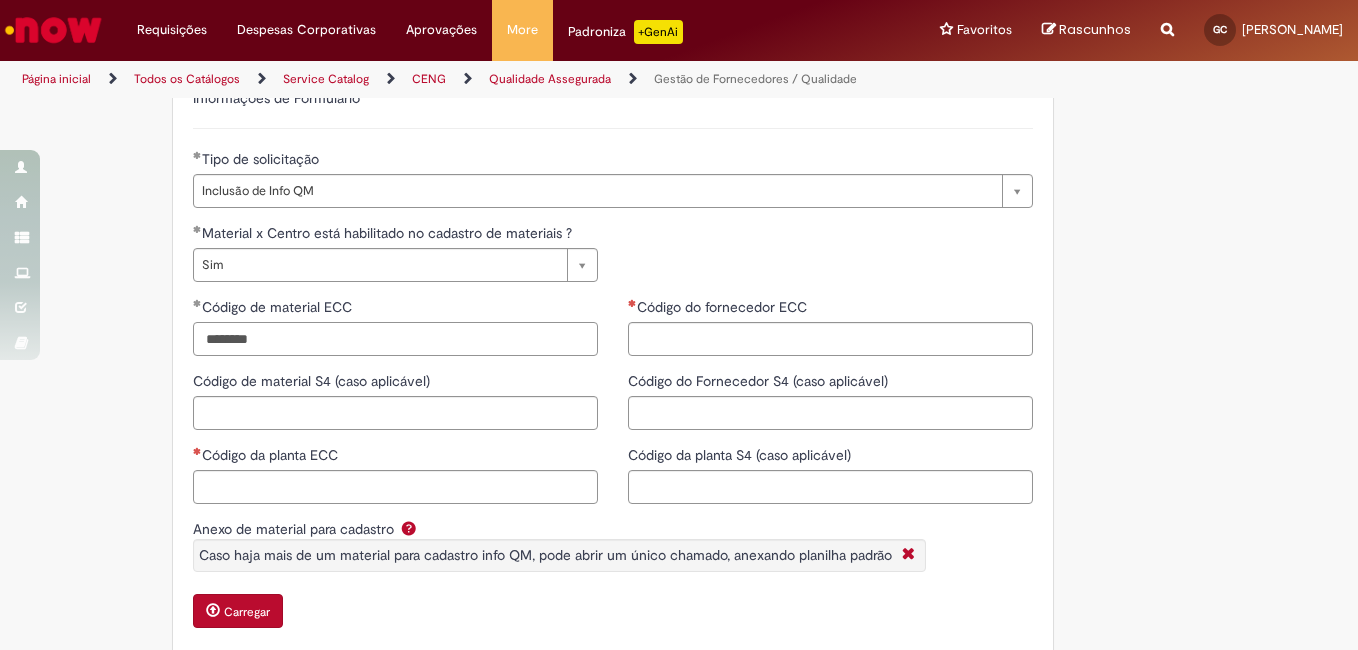 type on "********" 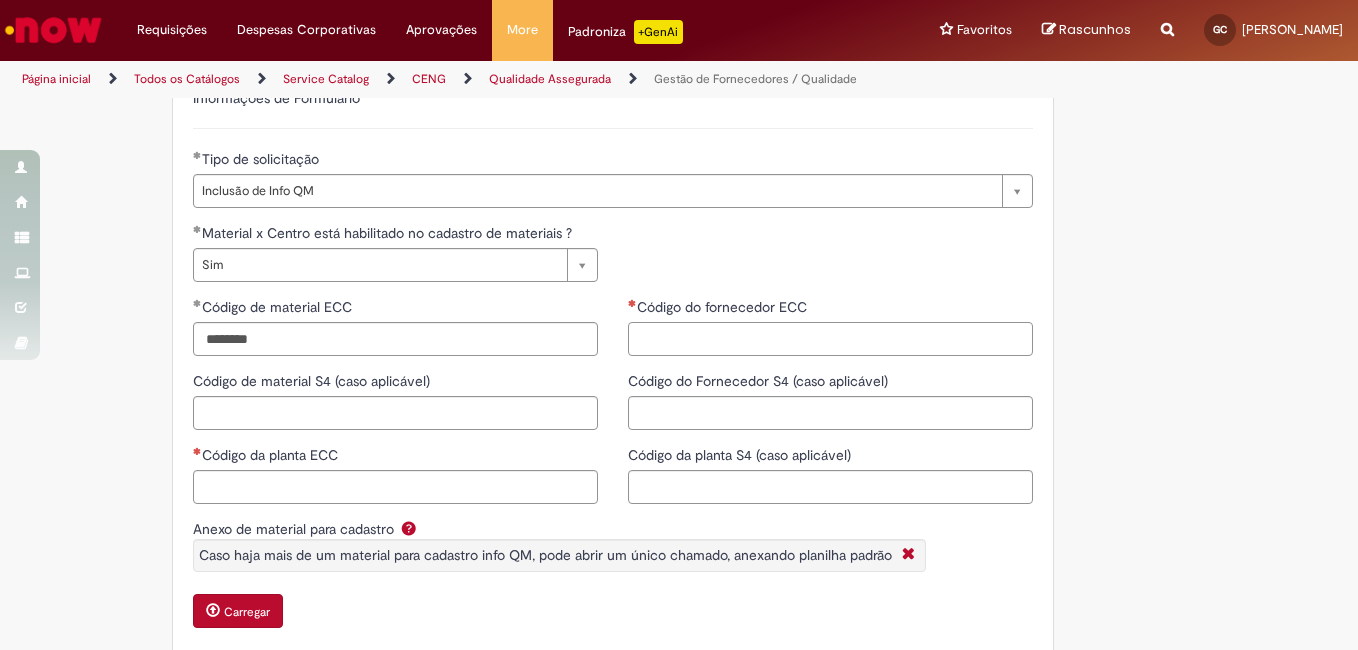 click on "Código do fornecedor ECC" at bounding box center (830, 339) 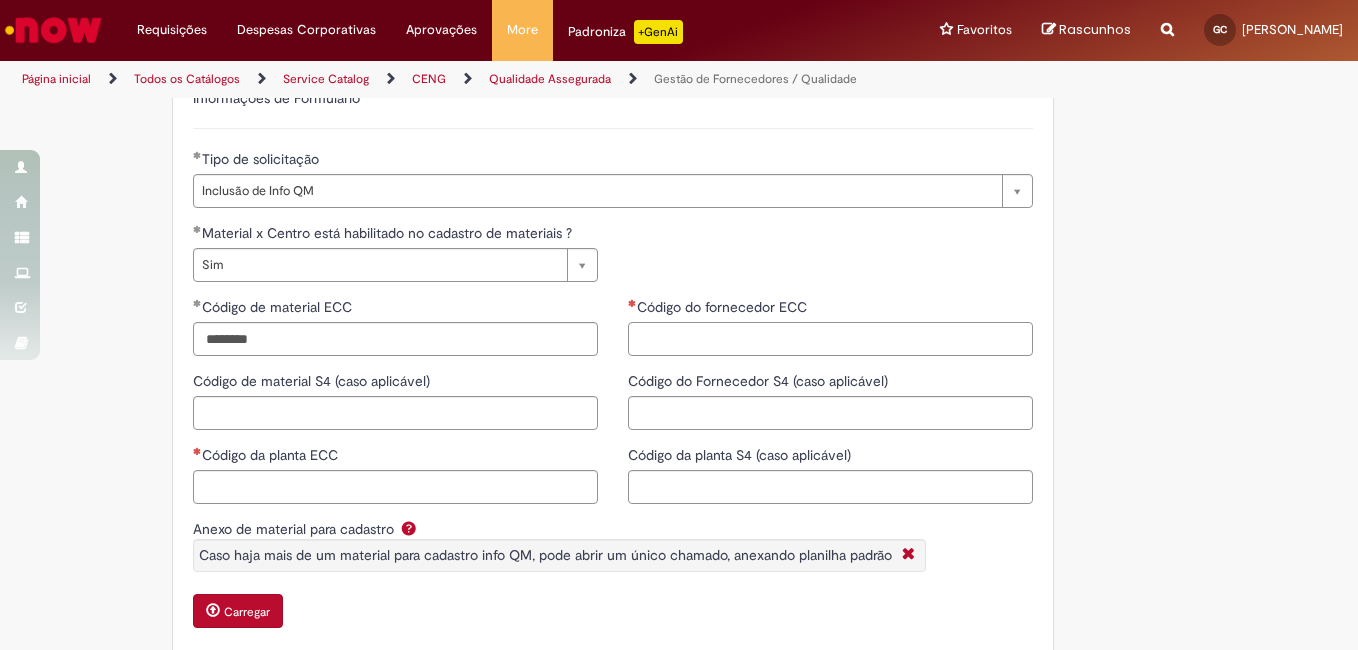 paste on "********" 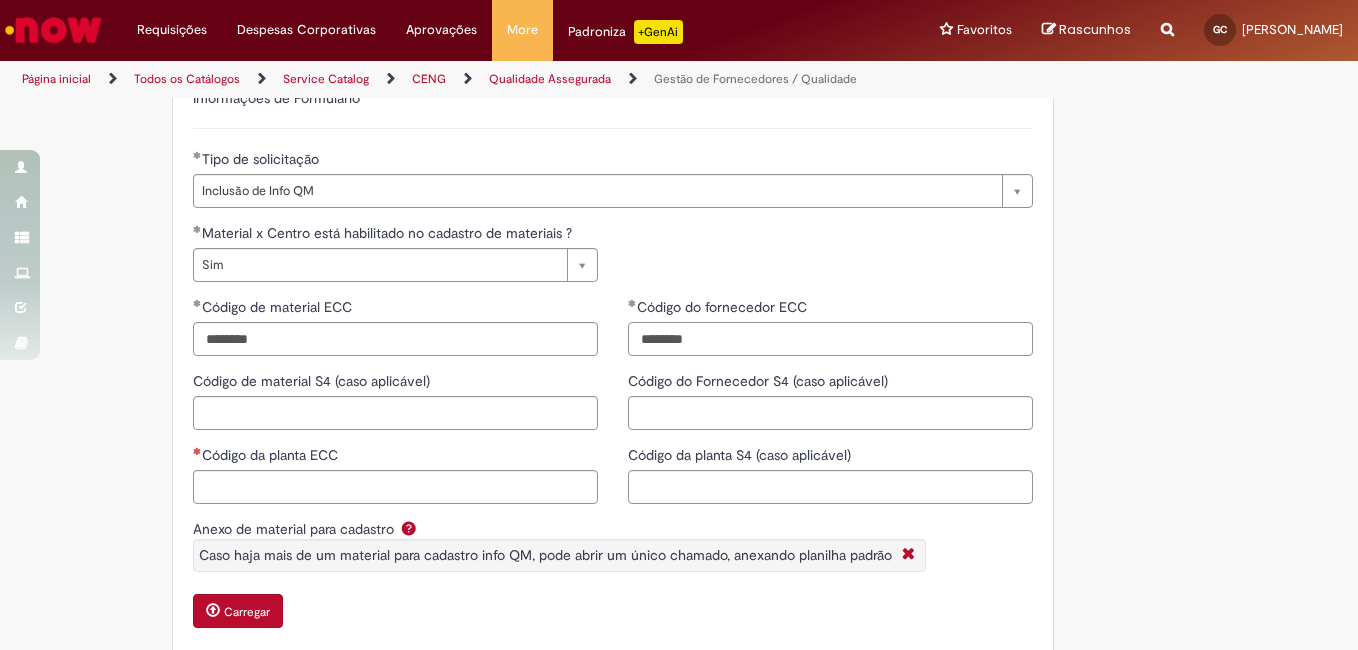 drag, startPoint x: 729, startPoint y: 349, endPoint x: 551, endPoint y: 354, distance: 178.0702 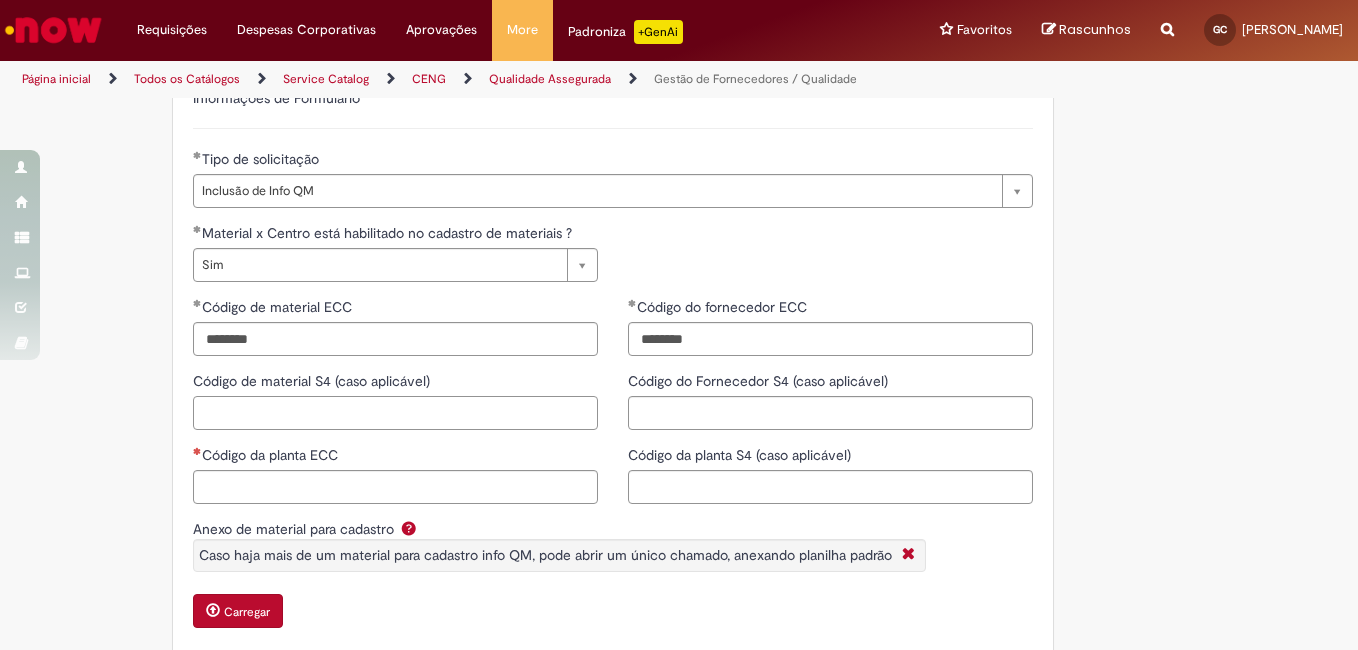 click on "Código de material S4 (caso aplicável)" at bounding box center (395, 413) 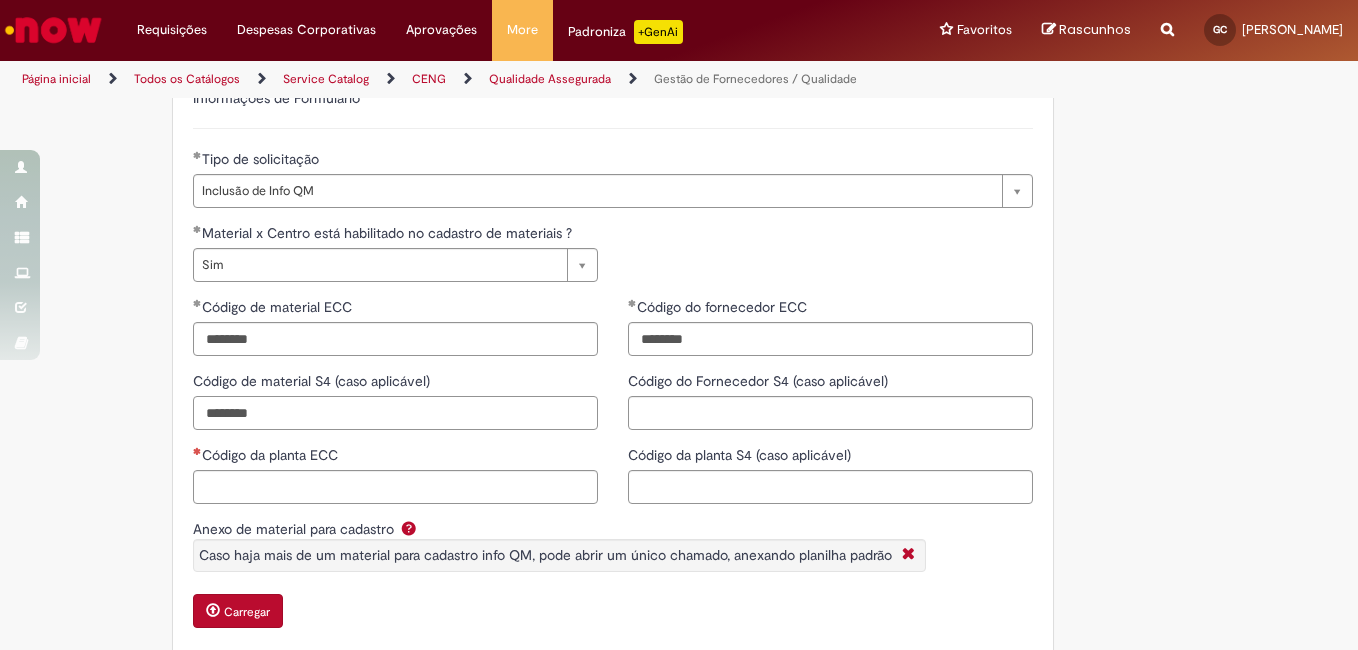 type on "********" 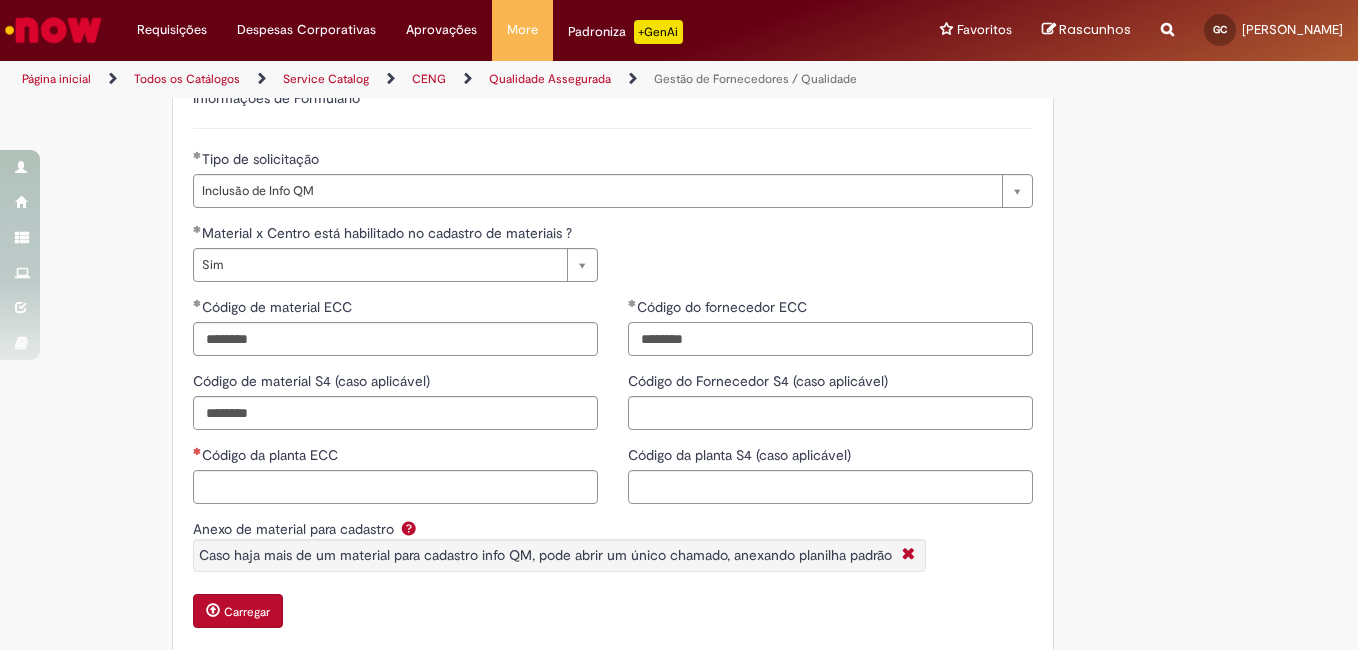 drag, startPoint x: 738, startPoint y: 350, endPoint x: 477, endPoint y: 321, distance: 262.60617 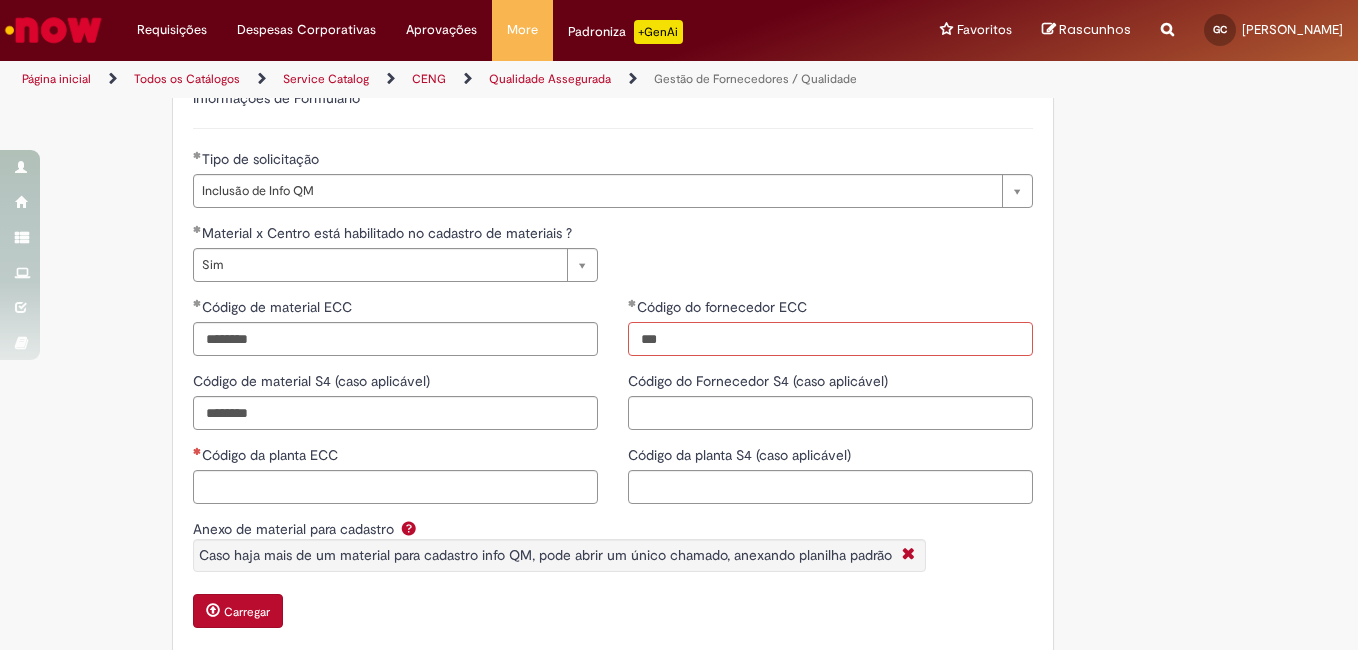 type on "****" 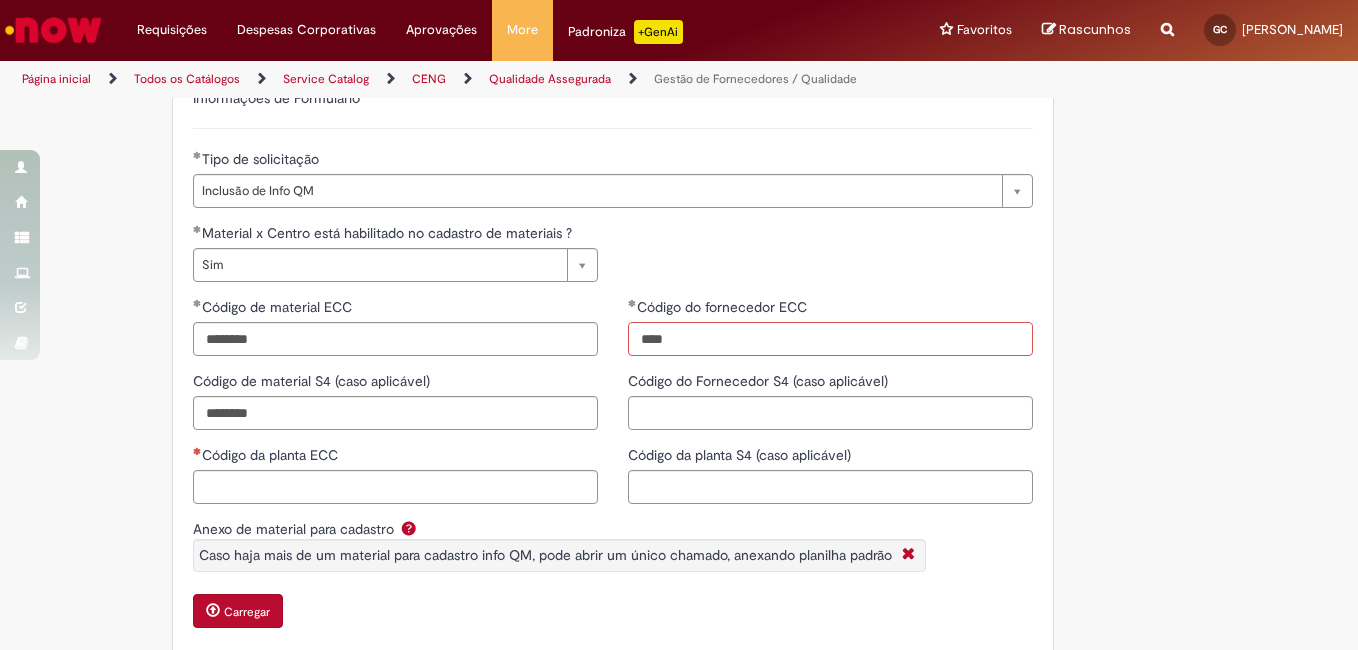 drag, startPoint x: 691, startPoint y: 336, endPoint x: 430, endPoint y: 331, distance: 261.04788 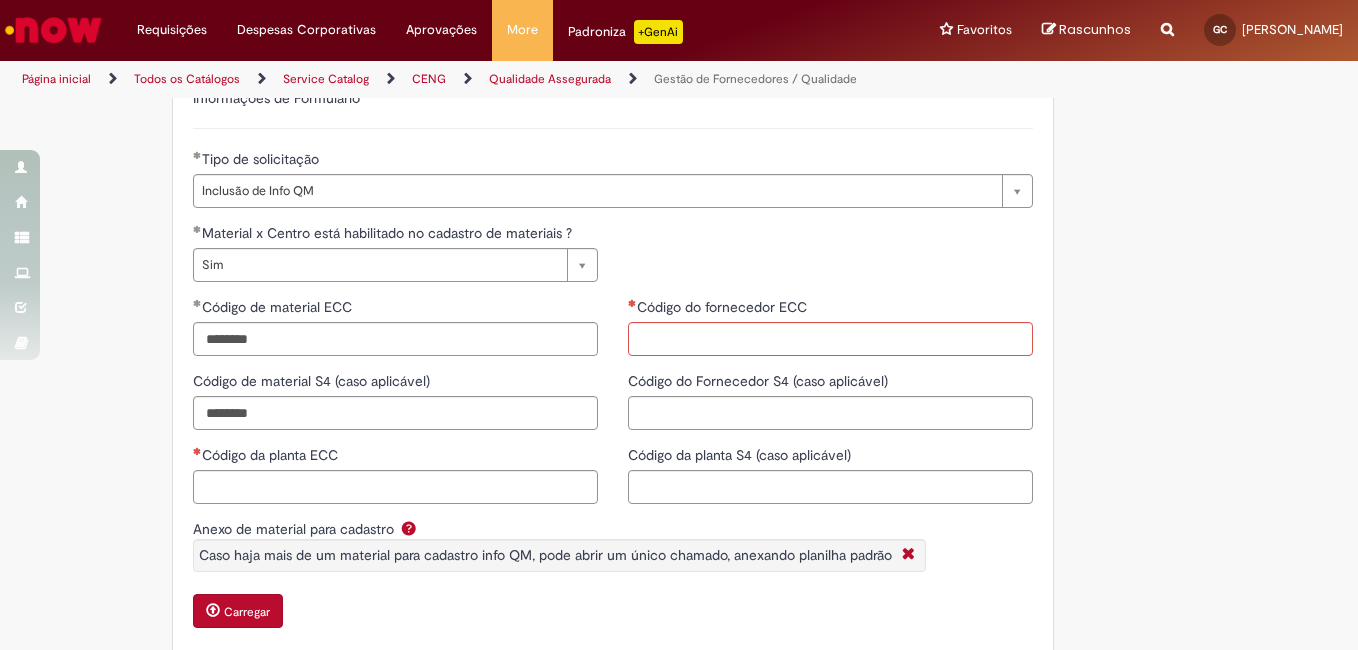 drag, startPoint x: 258, startPoint y: 511, endPoint x: 221, endPoint y: 480, distance: 48.270073 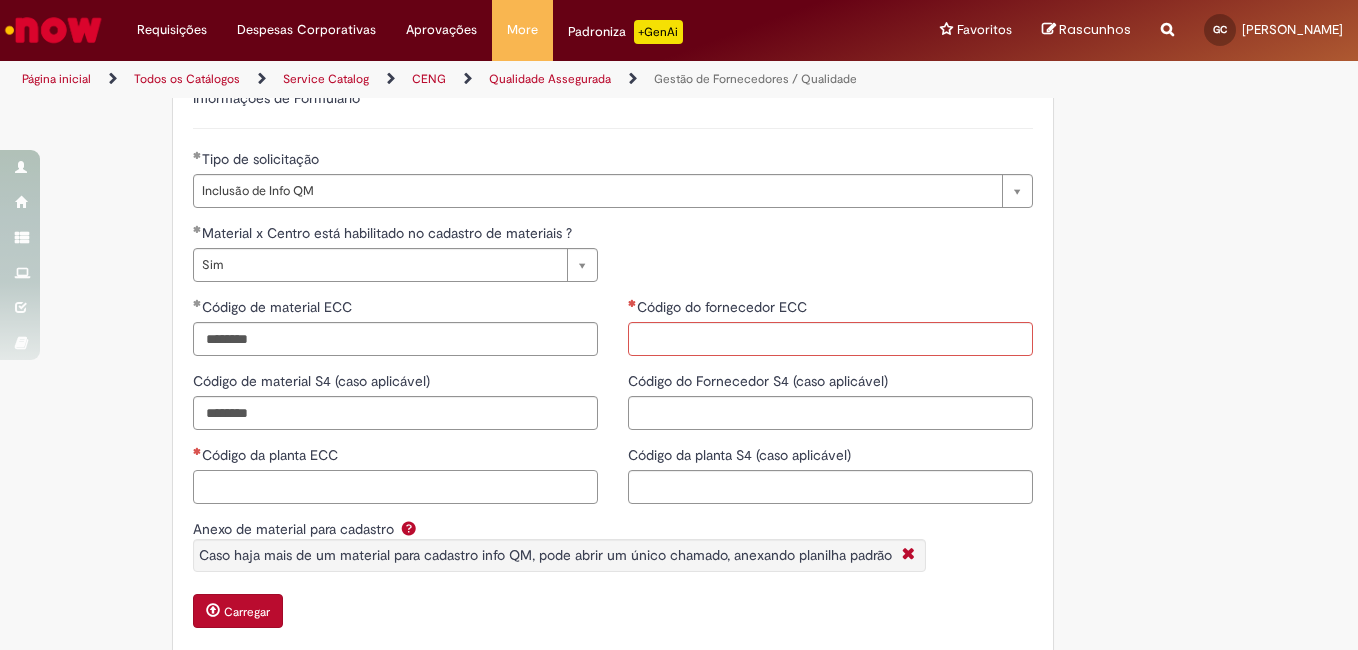 click on "Código da planta ECC" at bounding box center (395, 487) 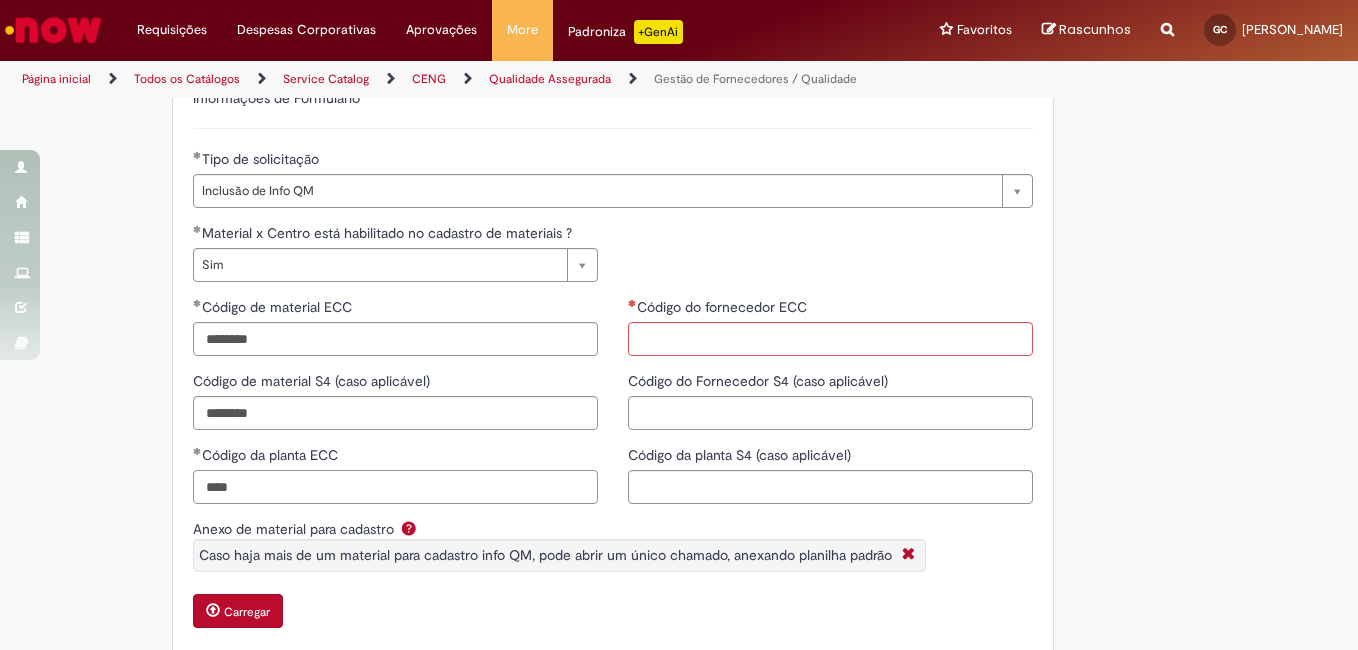 type on "****" 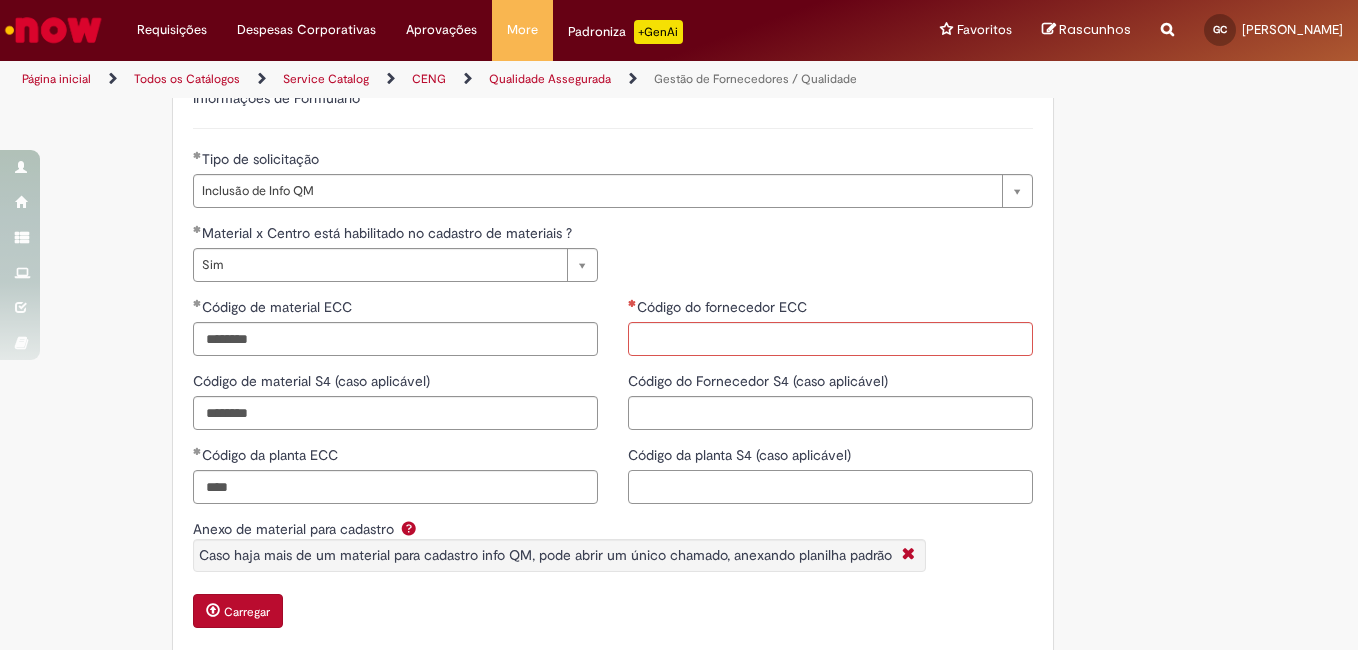 click on "Código da planta S4 (caso aplicável)" at bounding box center (830, 487) 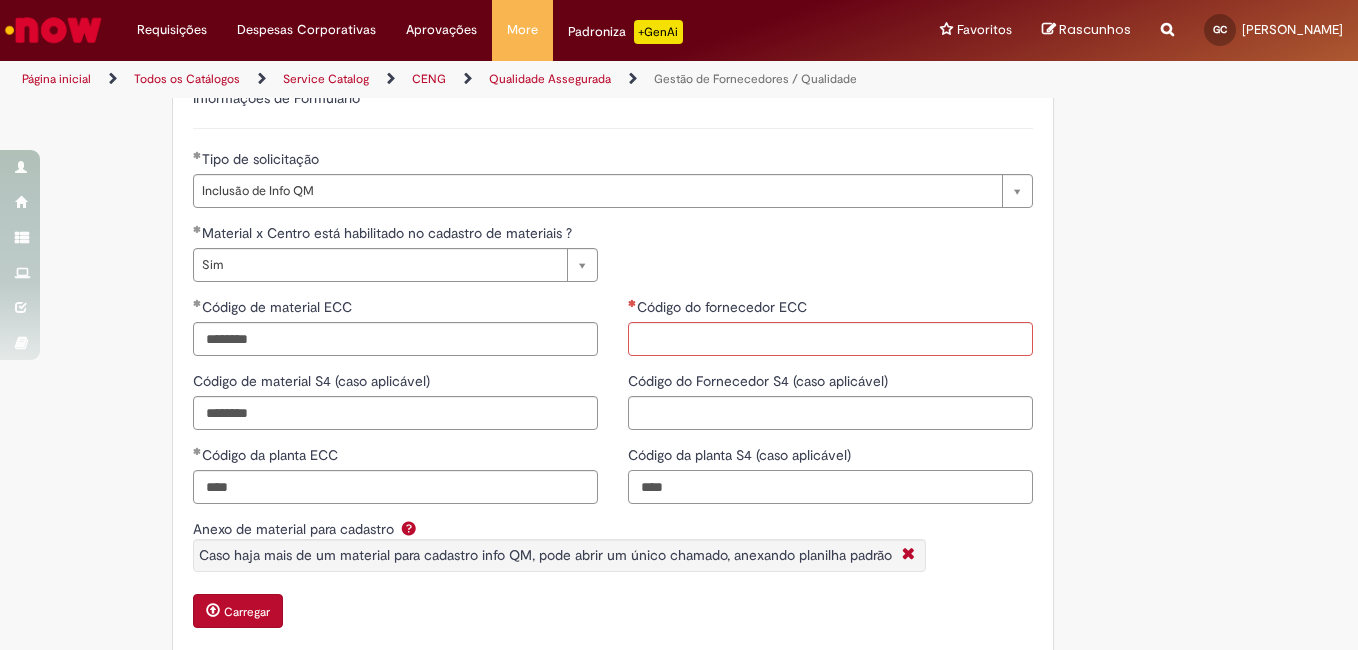 type on "****" 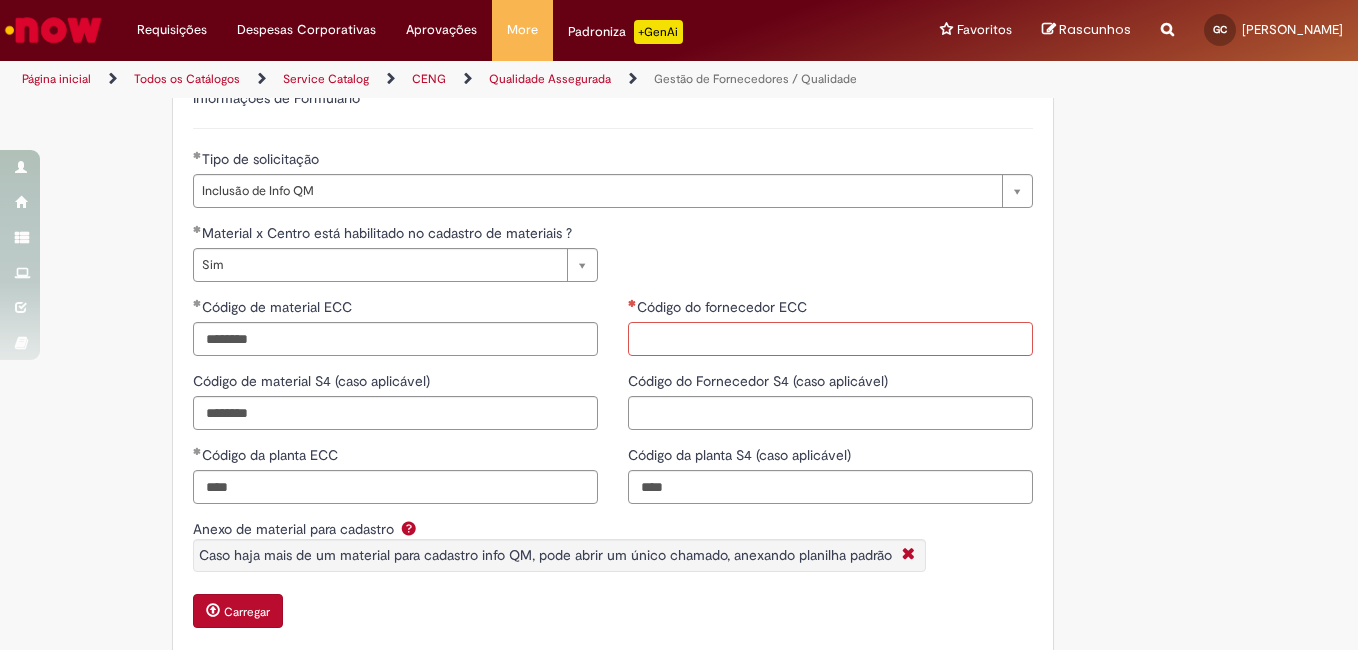 click on "Código do fornecedor ECC" at bounding box center [830, 339] 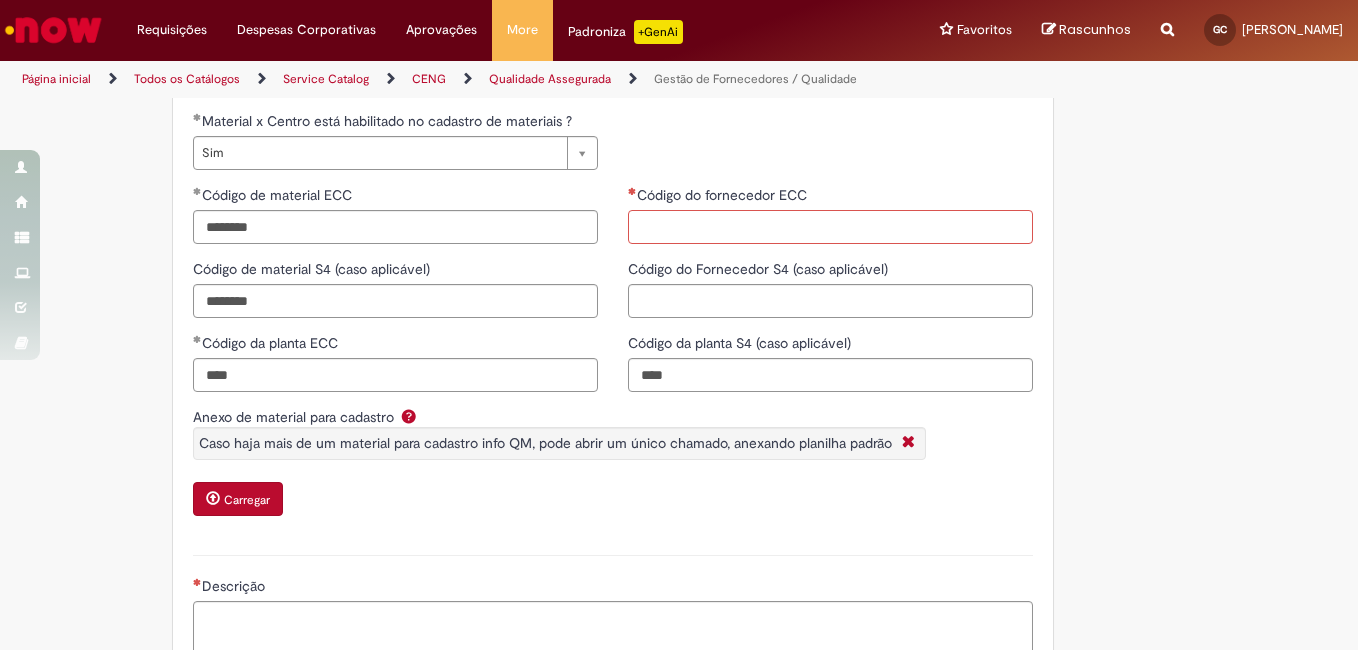scroll, scrollTop: 563, scrollLeft: 0, axis: vertical 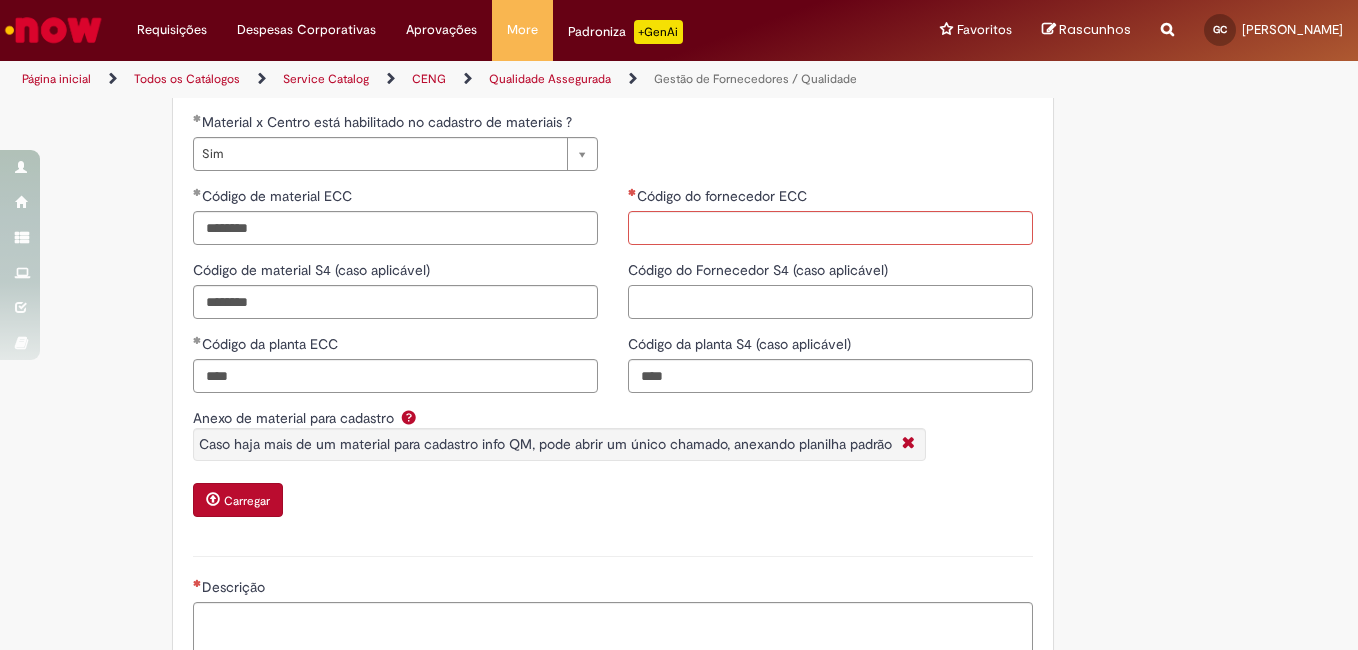 click on "Código do Fornecedor S4 (caso aplicável)" at bounding box center (830, 302) 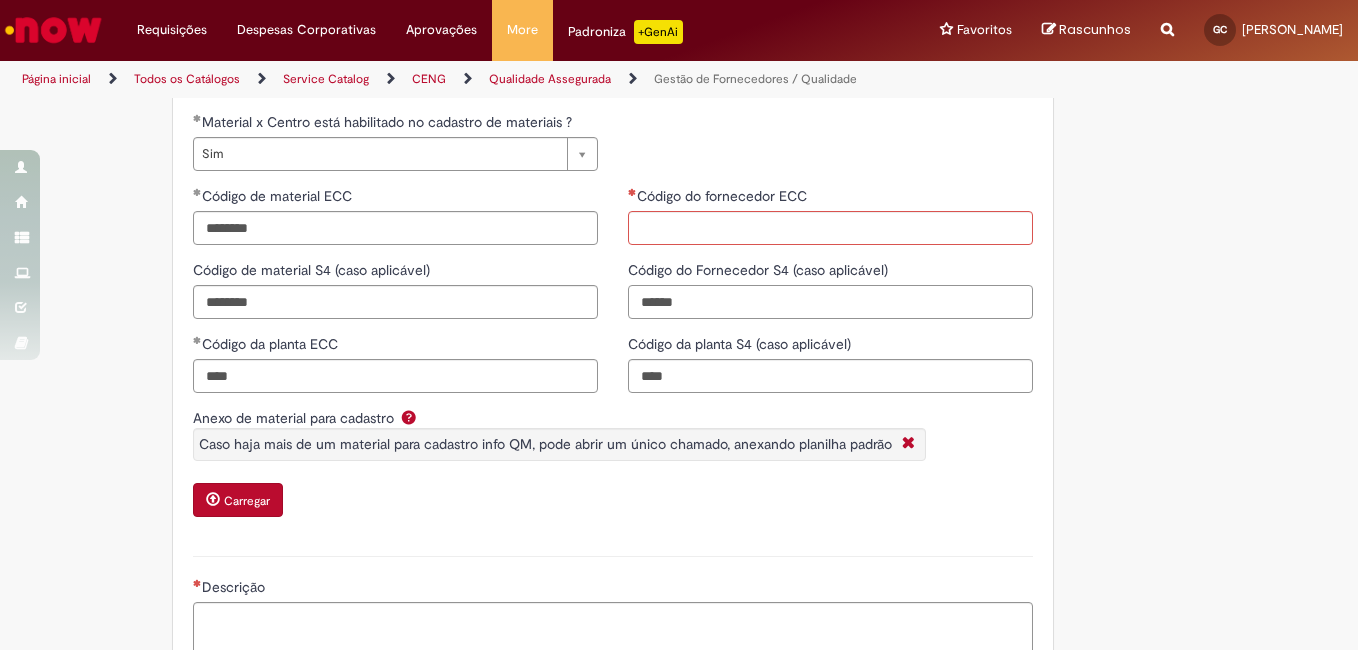 type on "******" 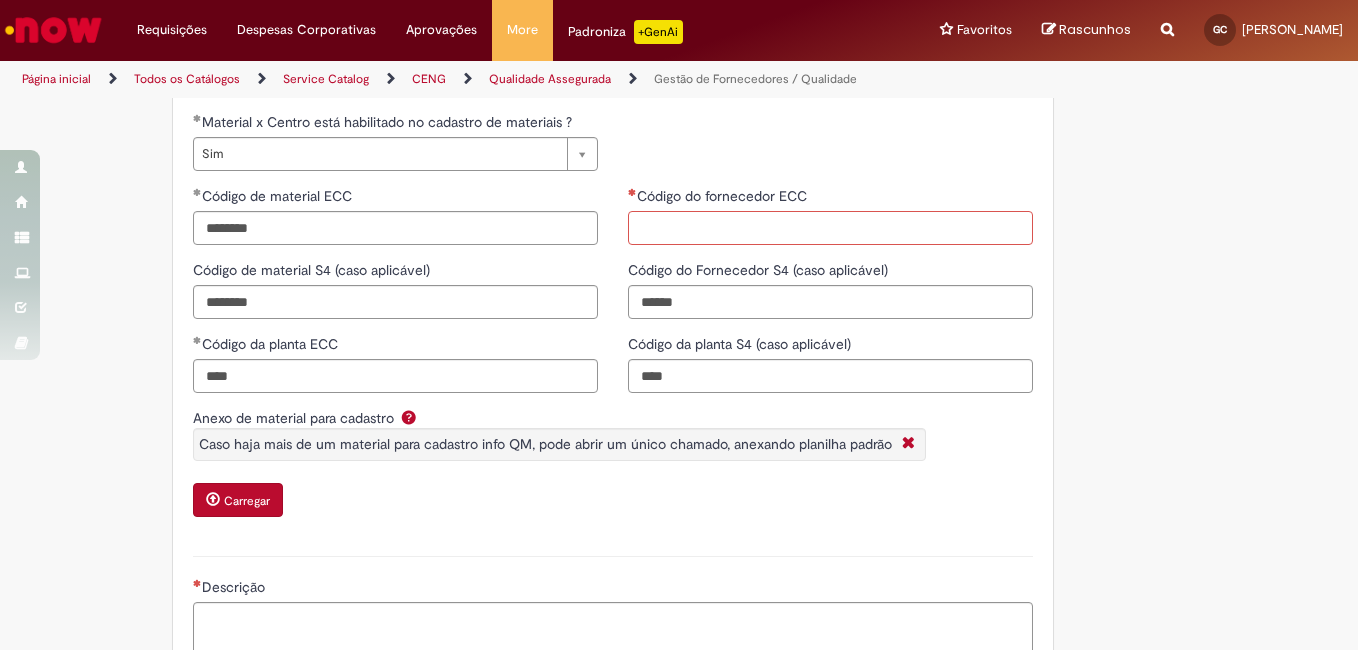 paste on "******" 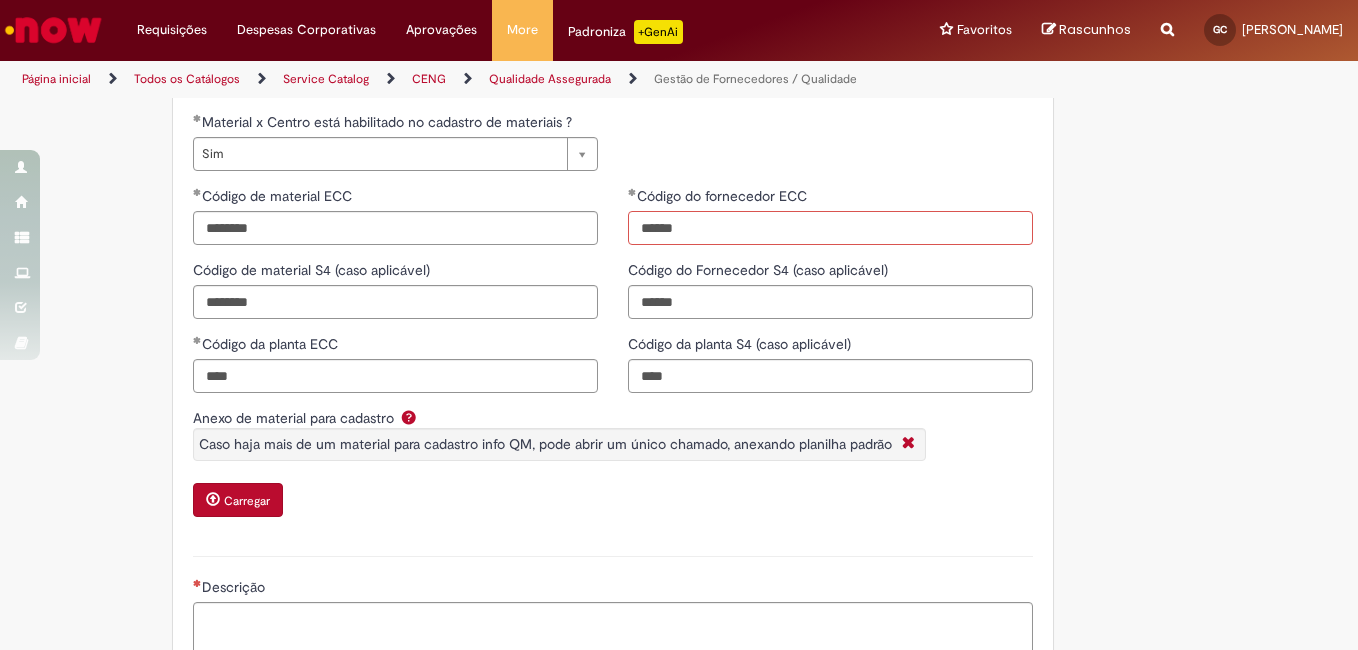 click on "******" at bounding box center [830, 228] 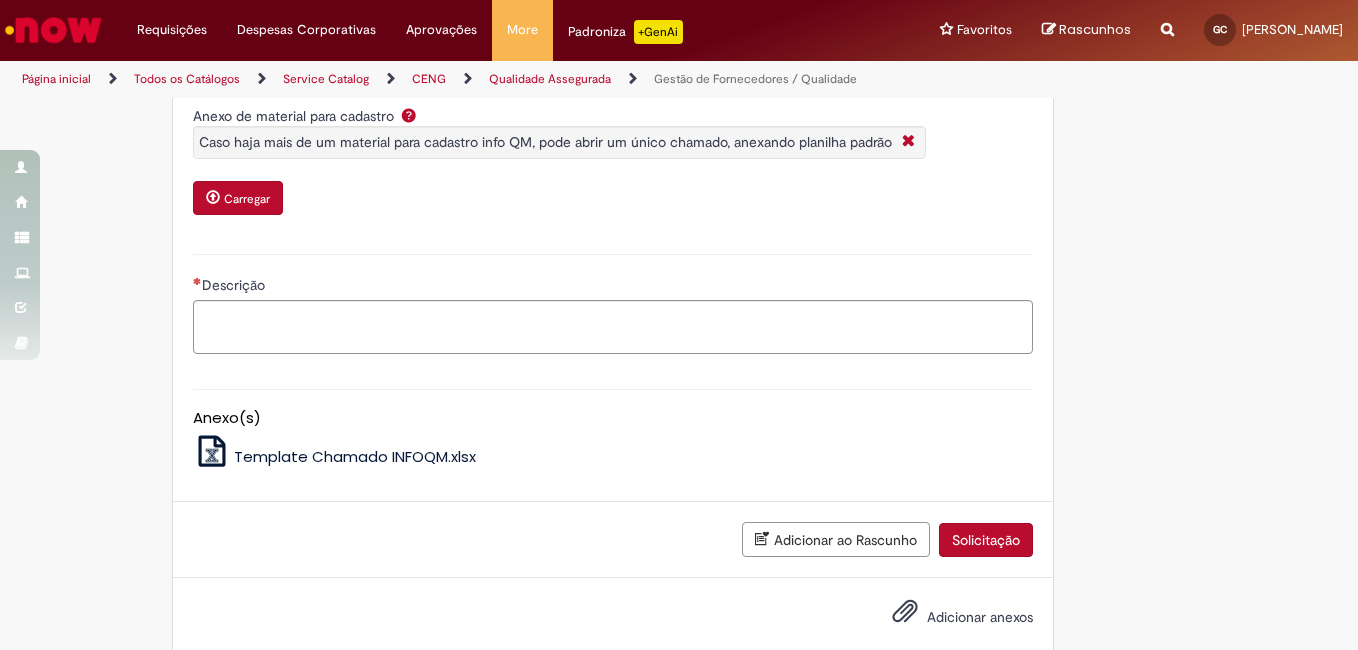 scroll, scrollTop: 832, scrollLeft: 0, axis: vertical 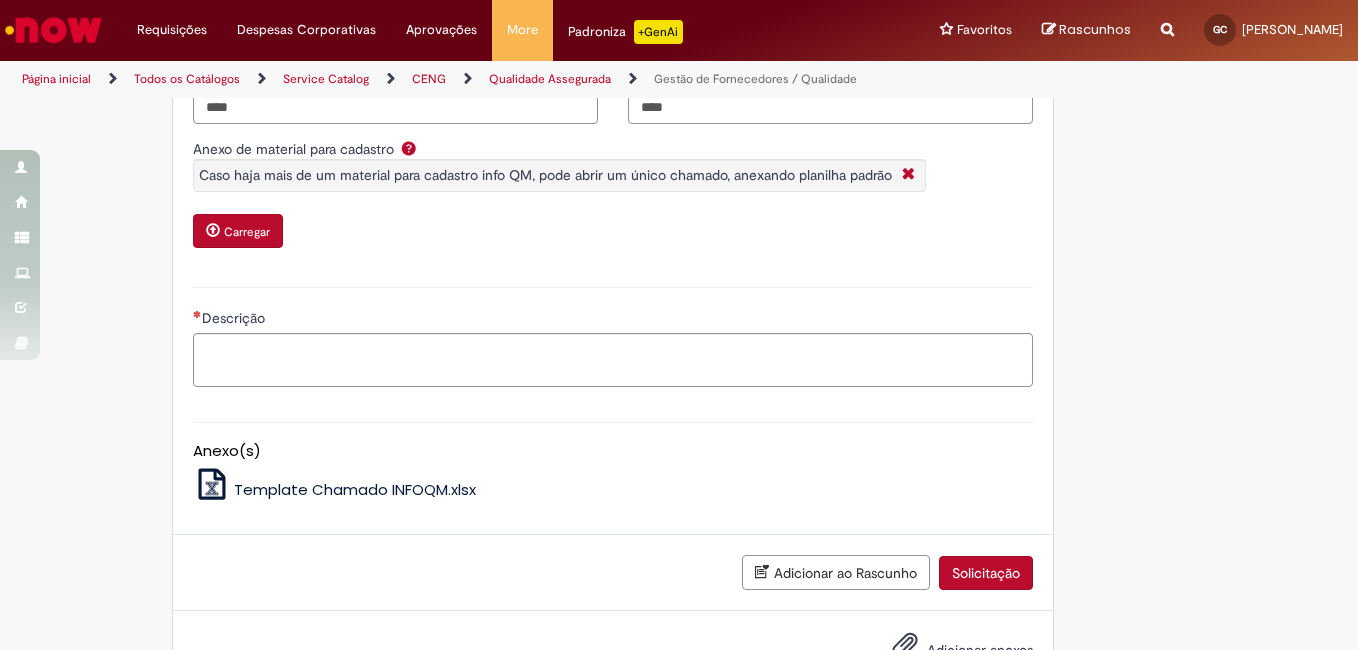 type on "******" 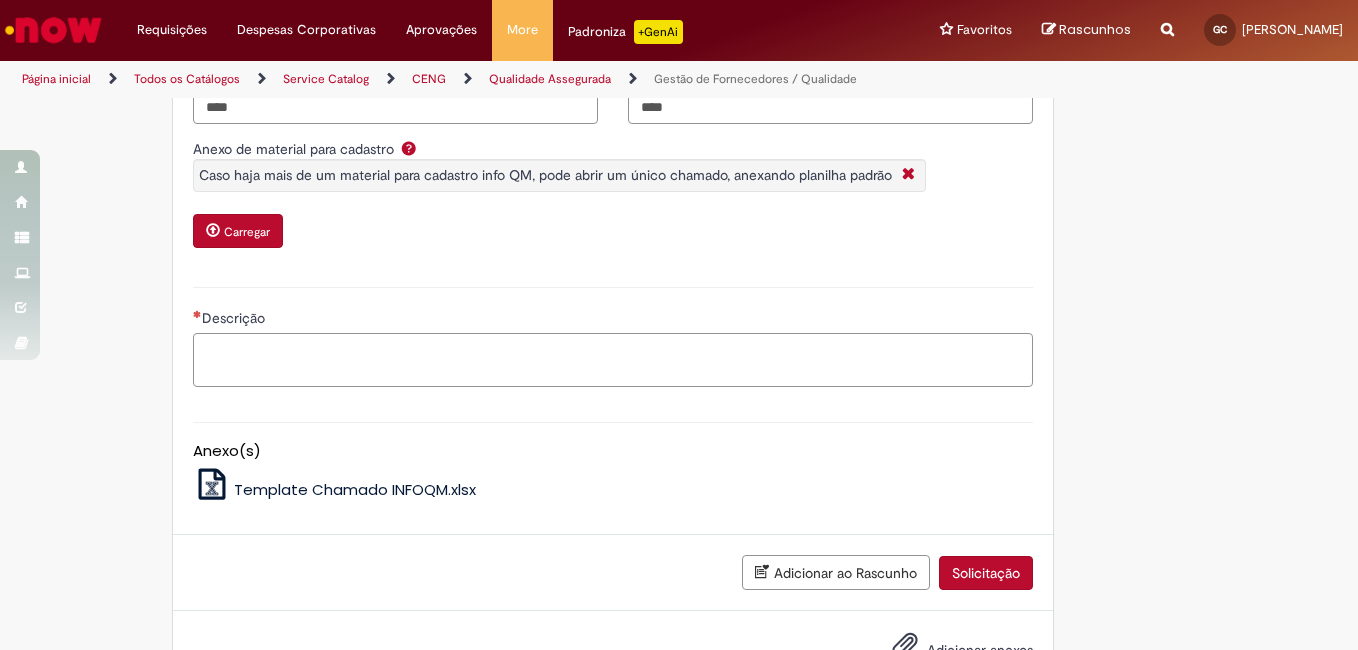 click on "Descrição" at bounding box center (613, 360) 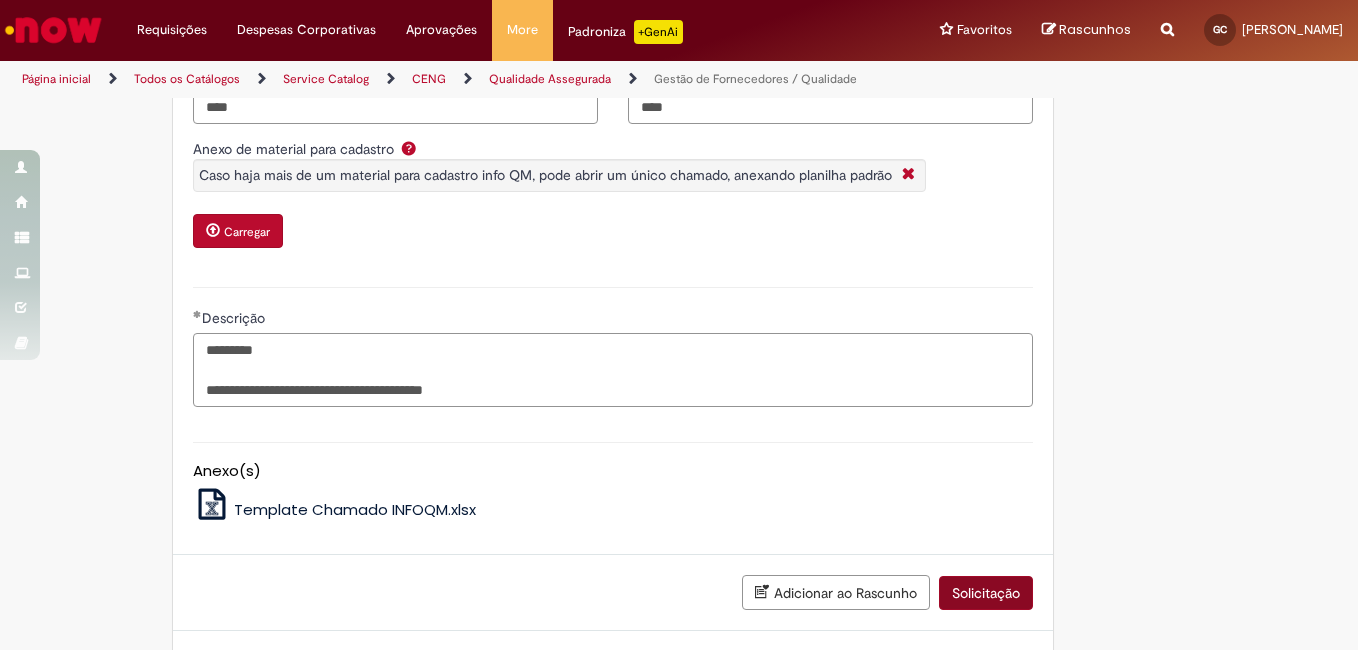 type on "**********" 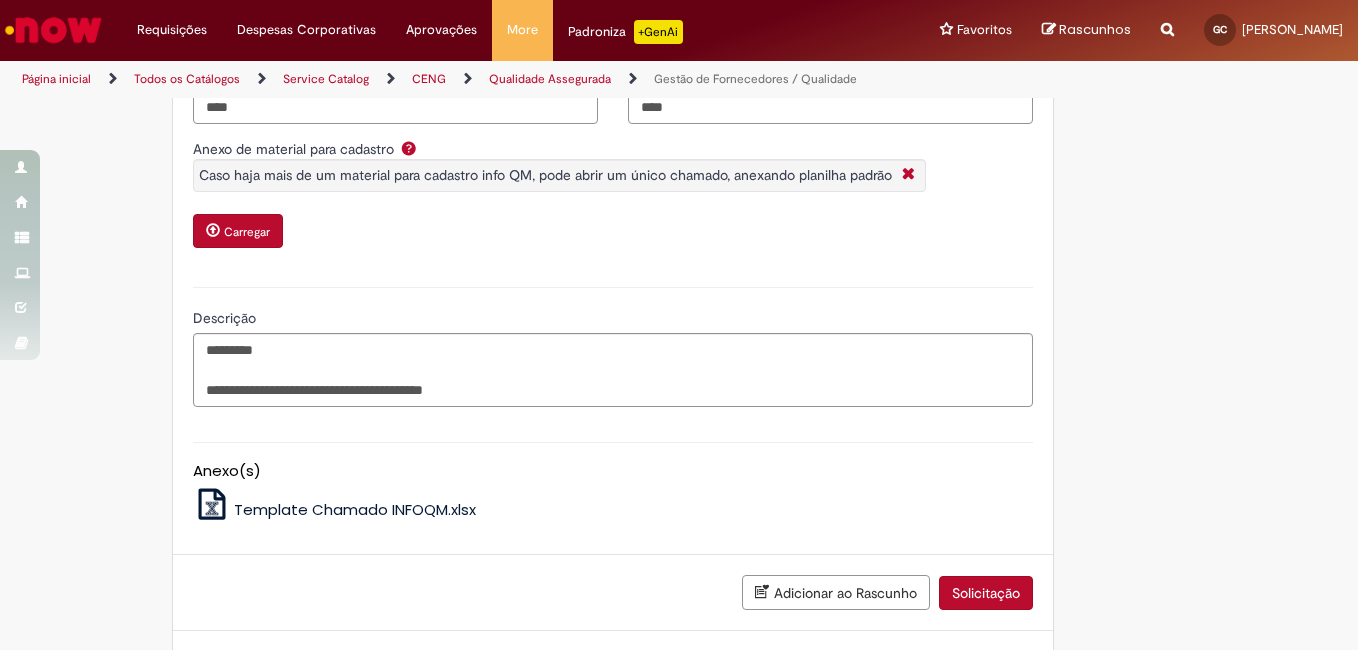 click on "Solicitação" at bounding box center (986, 593) 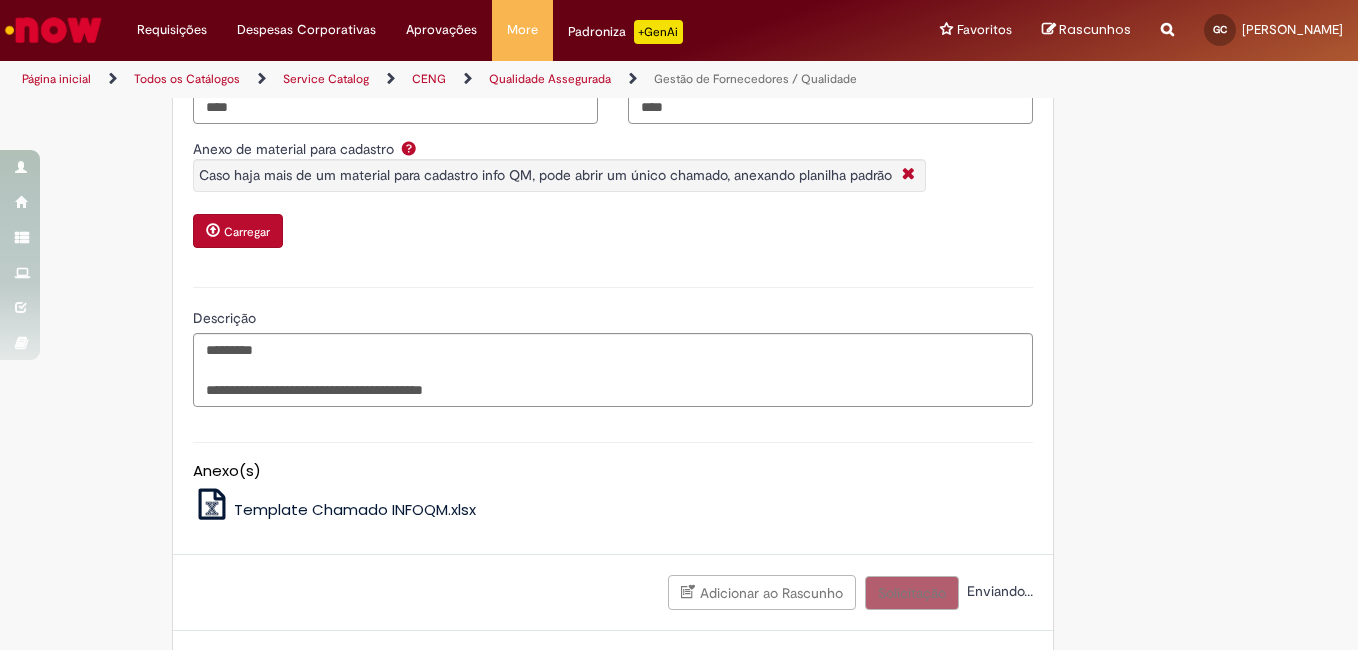 scroll, scrollTop: 0, scrollLeft: 0, axis: both 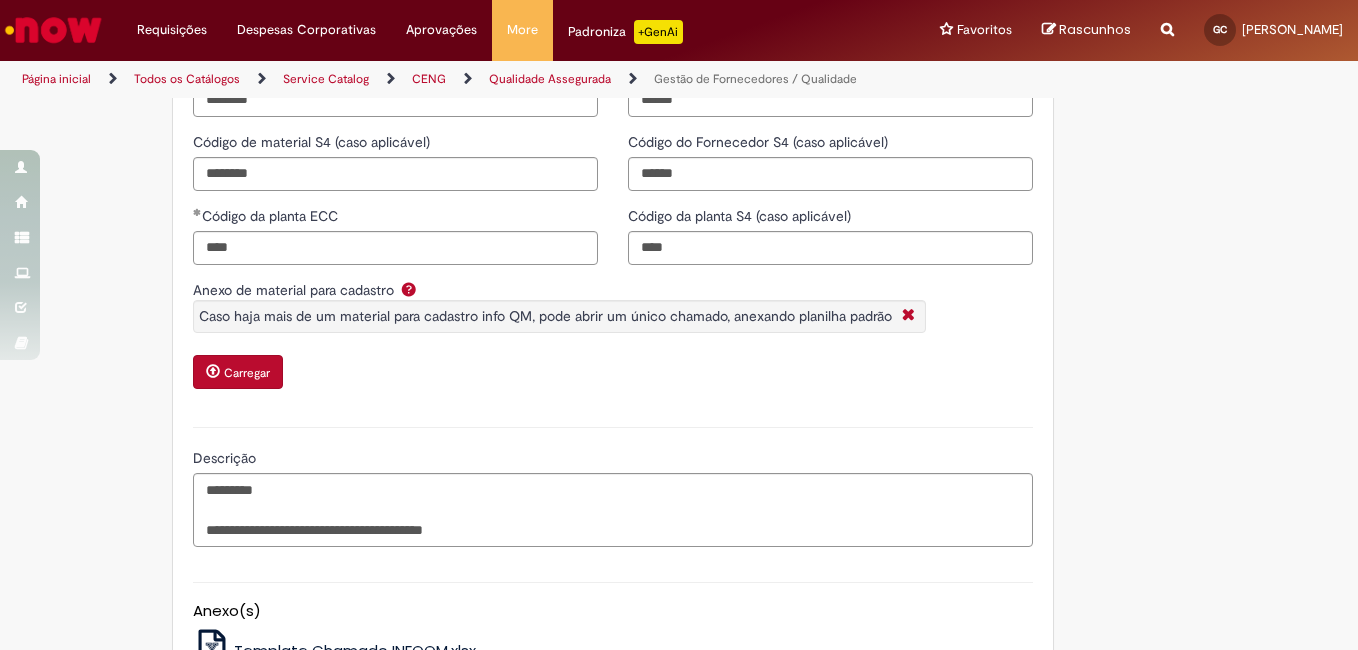 type on "**********" 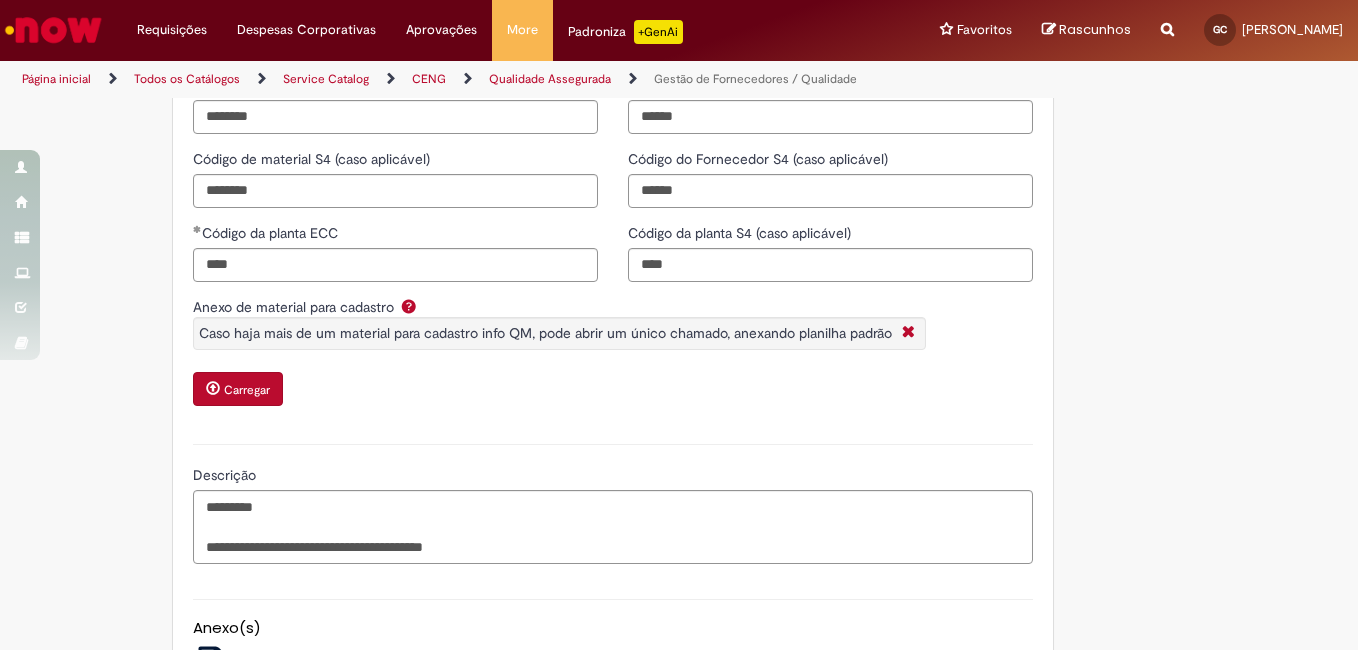click on "**********" at bounding box center (679, 169) 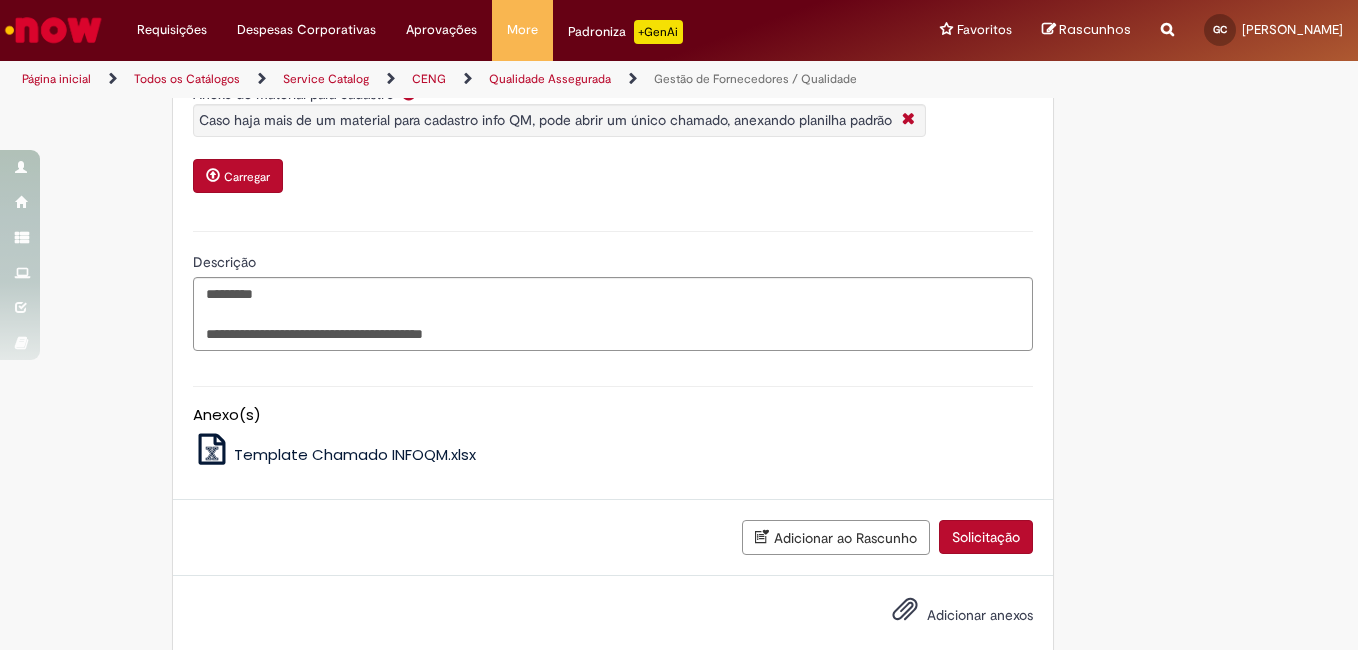 click on "Solicitação" at bounding box center [986, 537] 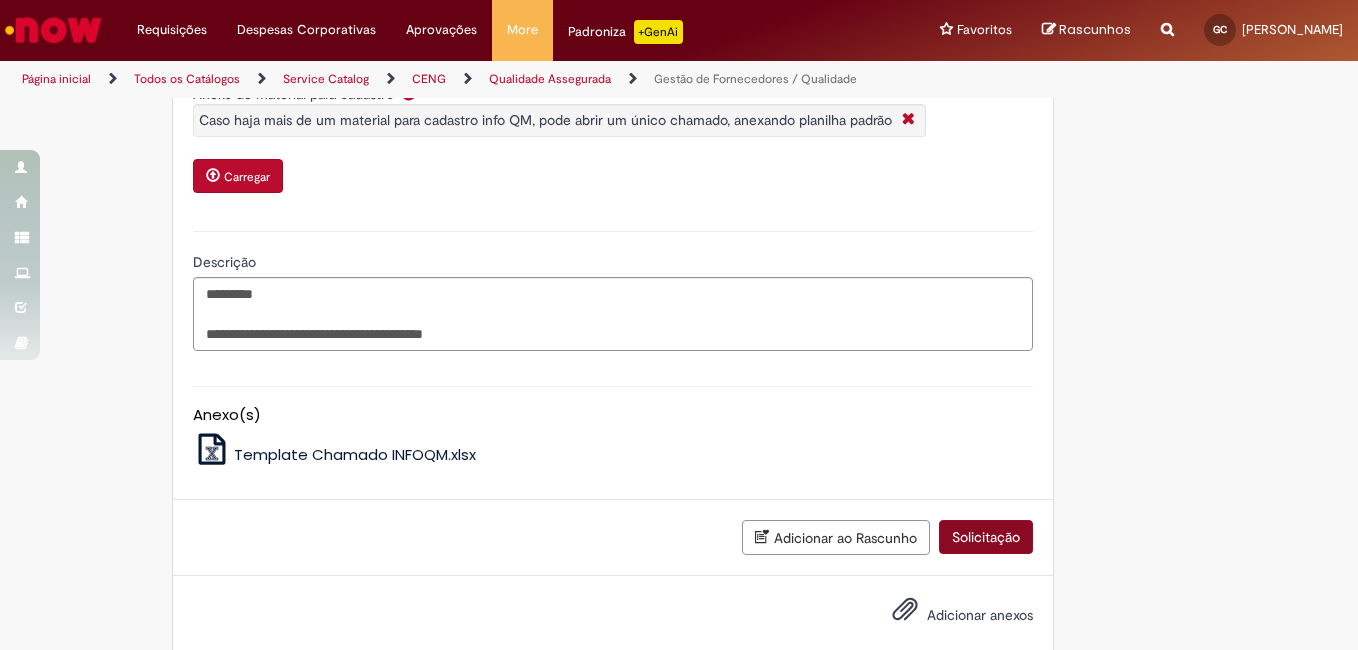scroll, scrollTop: 860, scrollLeft: 0, axis: vertical 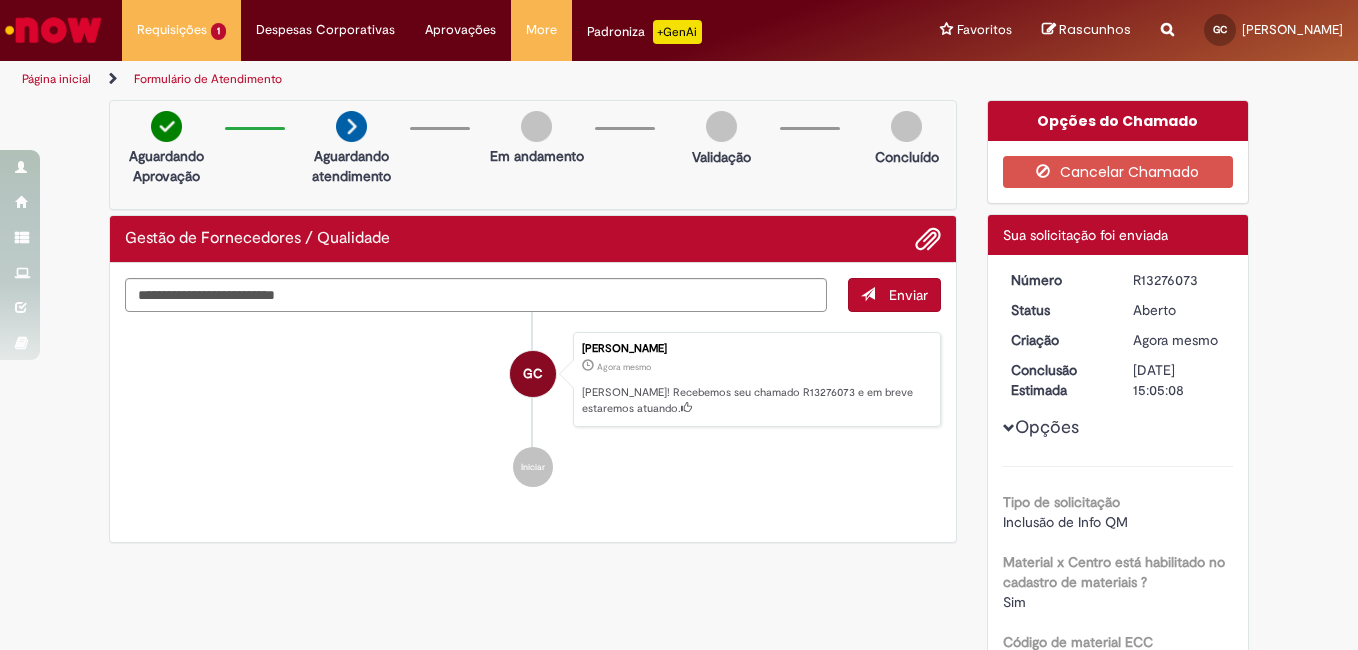 drag, startPoint x: 1128, startPoint y: 277, endPoint x: 1201, endPoint y: 282, distance: 73.171036 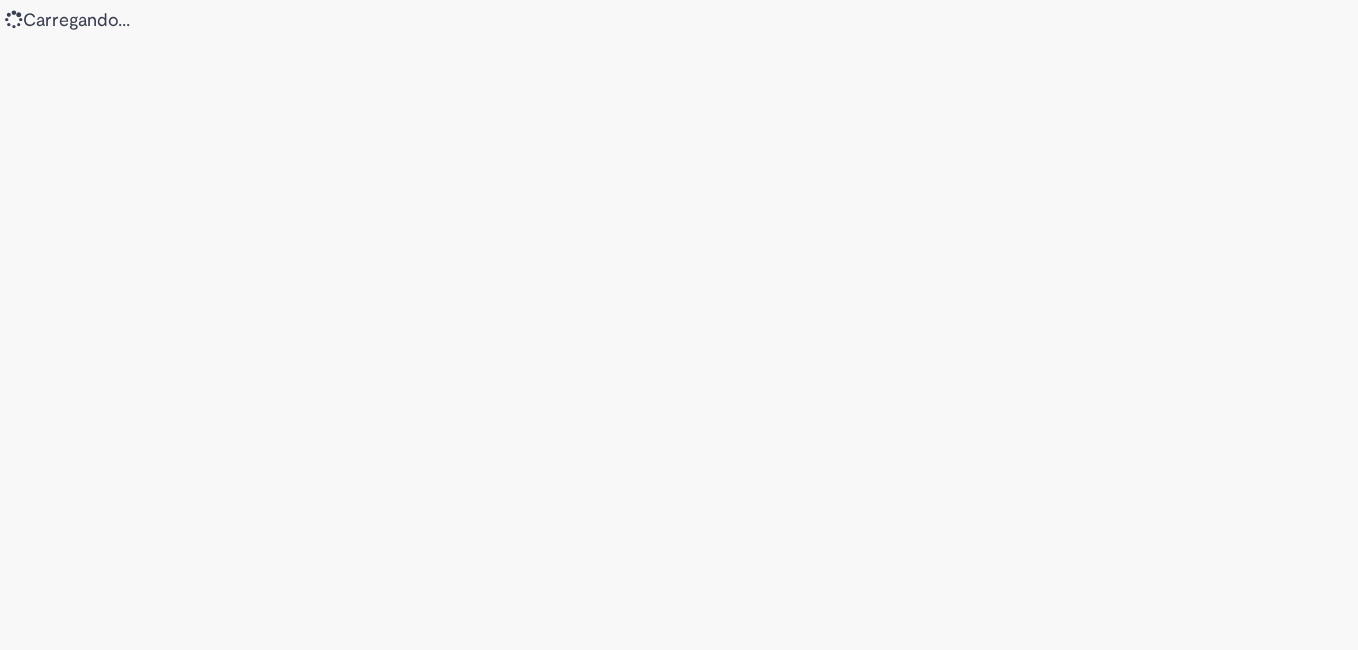 scroll, scrollTop: 0, scrollLeft: 0, axis: both 